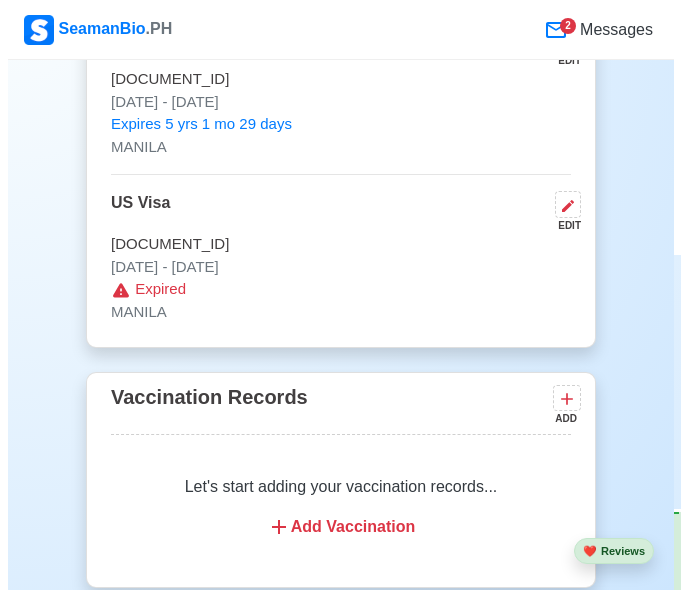 scroll, scrollTop: 2400, scrollLeft: 0, axis: vertical 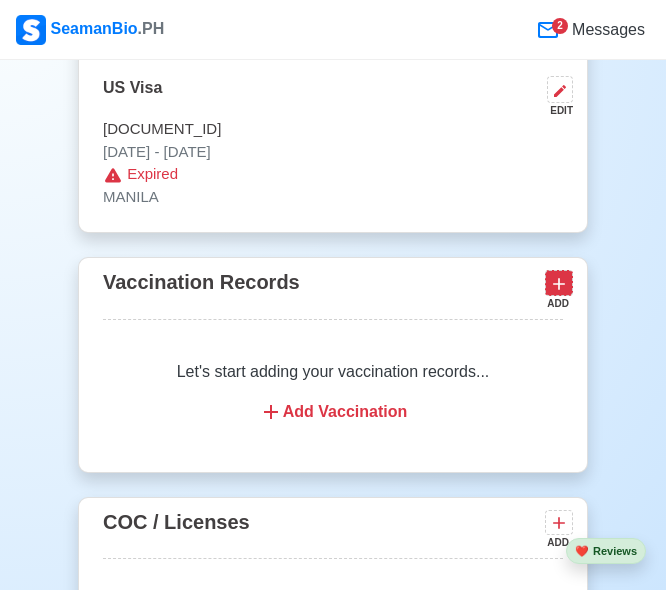 click 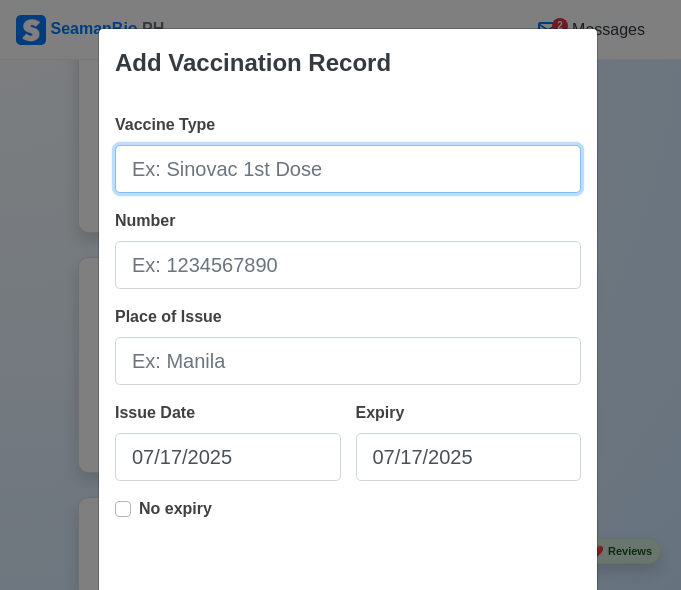 click on "Vaccine Type" at bounding box center [348, 169] 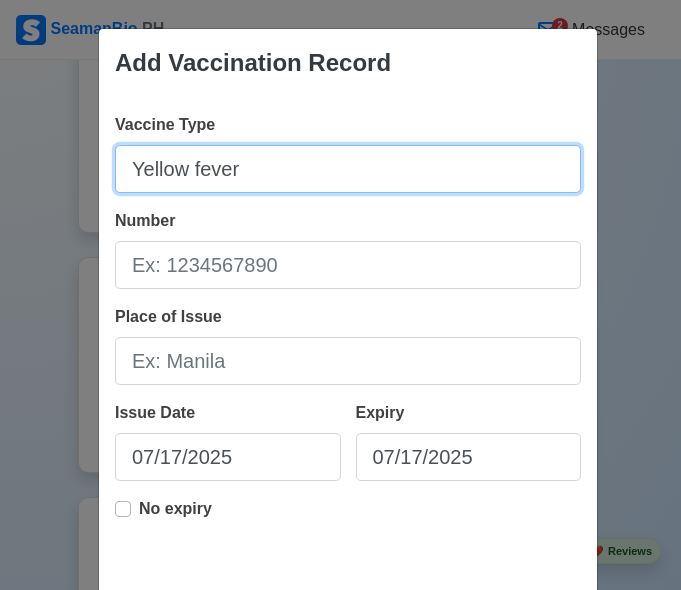 type on "Yellow fever" 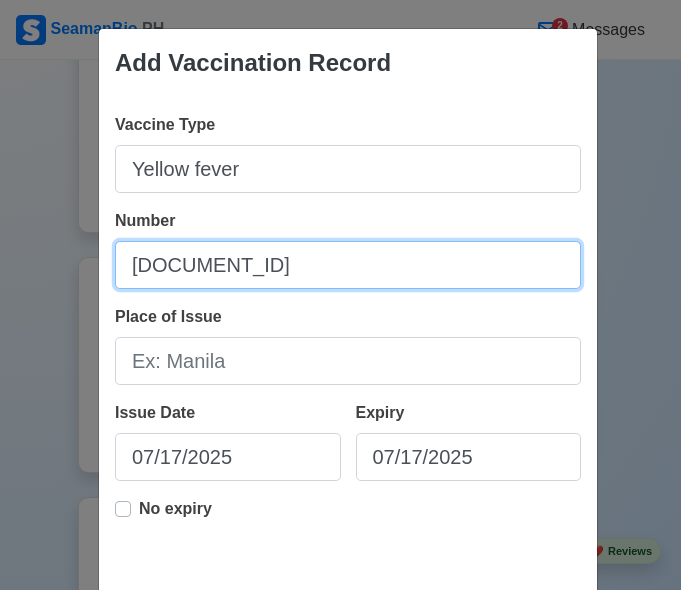 type on "[DOCUMENT_ID]" 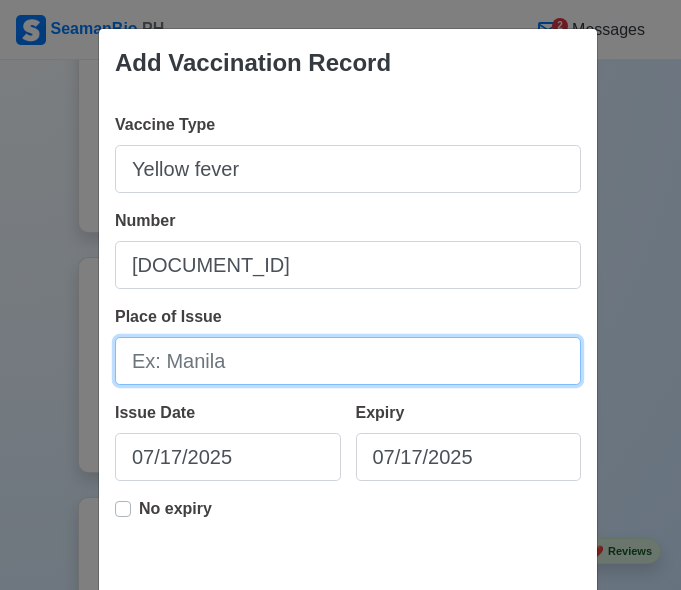click on "Place of Issue" at bounding box center (348, 361) 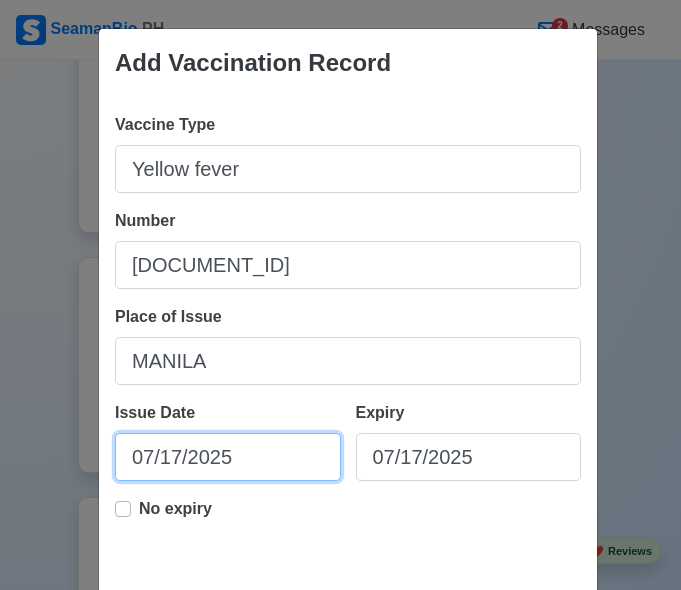 click on "07/17/2025" at bounding box center (228, 457) 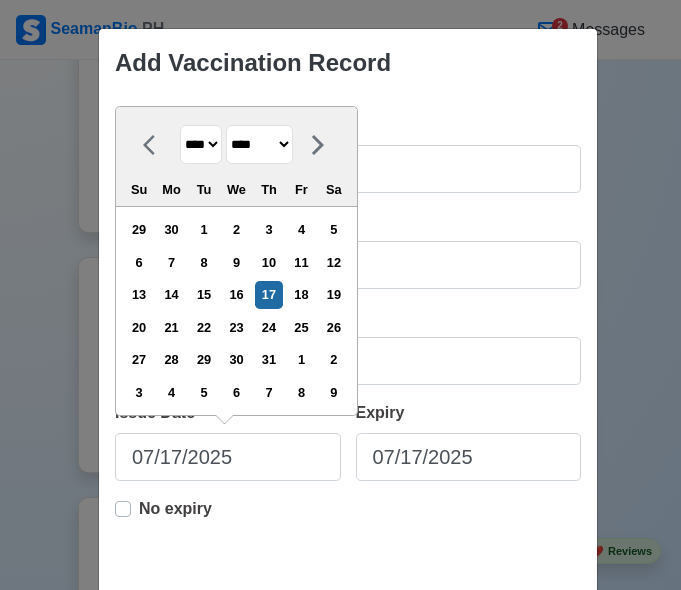 click on "******* ******** ***** ***** *** **** **** ****** ********* ******* ******** ********" at bounding box center [259, 144] 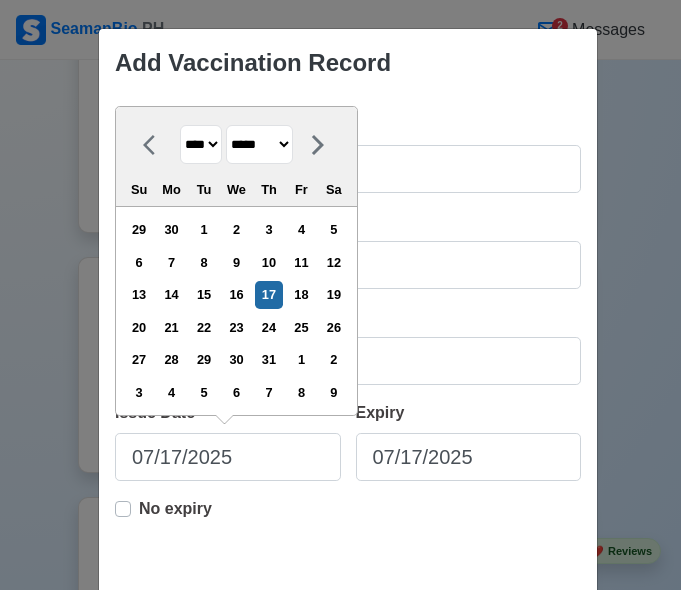click on "******* ******** ***** ***** *** **** **** ****** ********* ******* ******** ********" at bounding box center [259, 144] 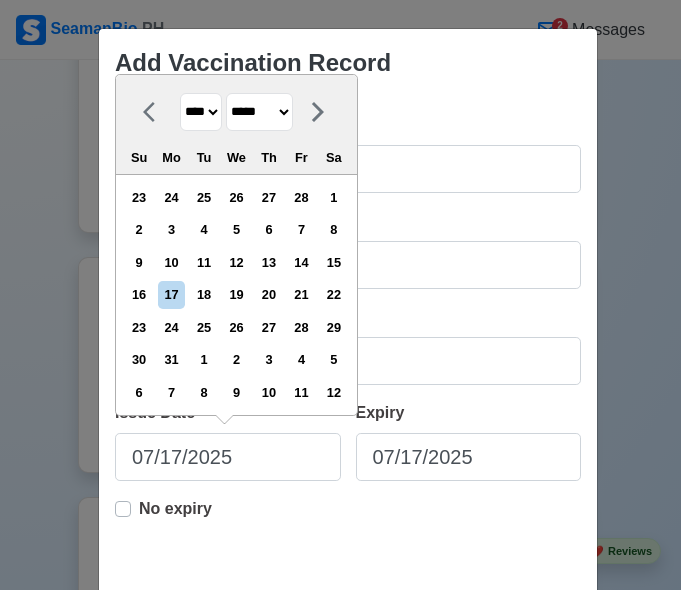 click on "**** **** **** **** **** **** **** **** **** **** **** **** **** **** **** **** **** **** **** **** **** **** **** **** **** **** **** **** **** **** **** **** **** **** **** **** **** **** **** **** **** **** **** **** **** **** **** **** **** **** **** **** **** **** **** **** **** **** **** **** **** **** **** **** **** **** **** **** **** **** **** **** **** **** **** **** **** **** **** **** **** **** **** **** **** **** **** **** **** **** **** **** **** **** **** **** **** **** **** **** **** **** **** **** **** ****" at bounding box center [201, 112] 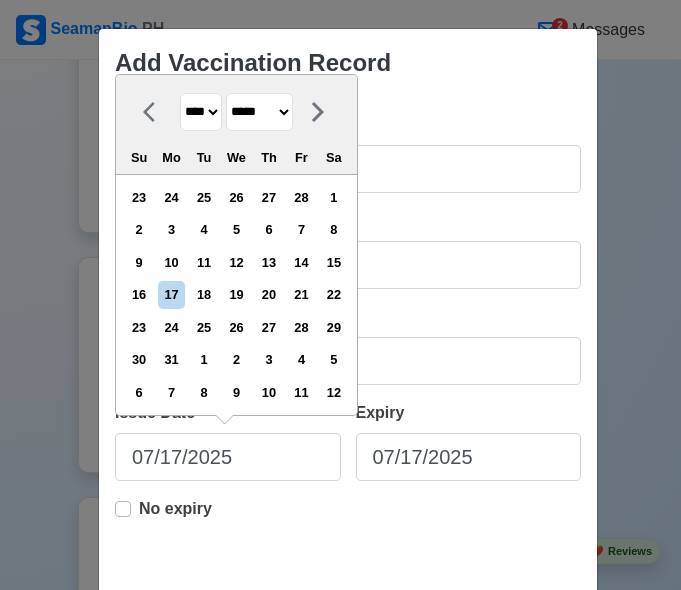 select on "****" 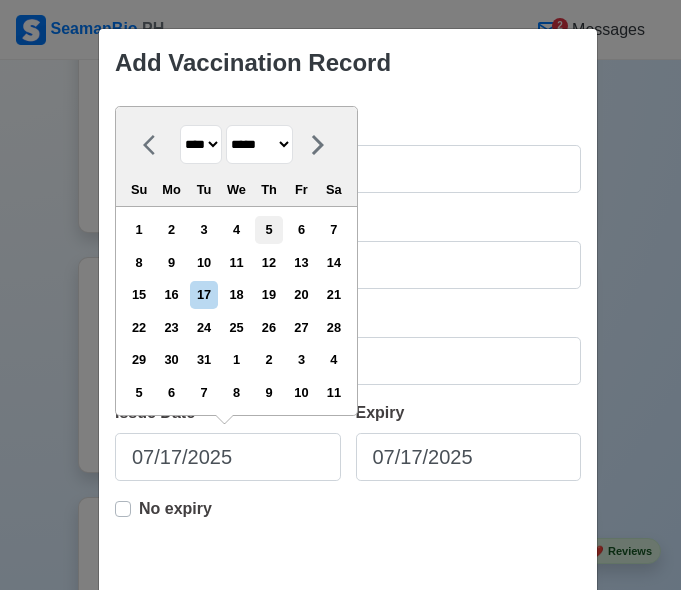 click on "5" at bounding box center (268, 229) 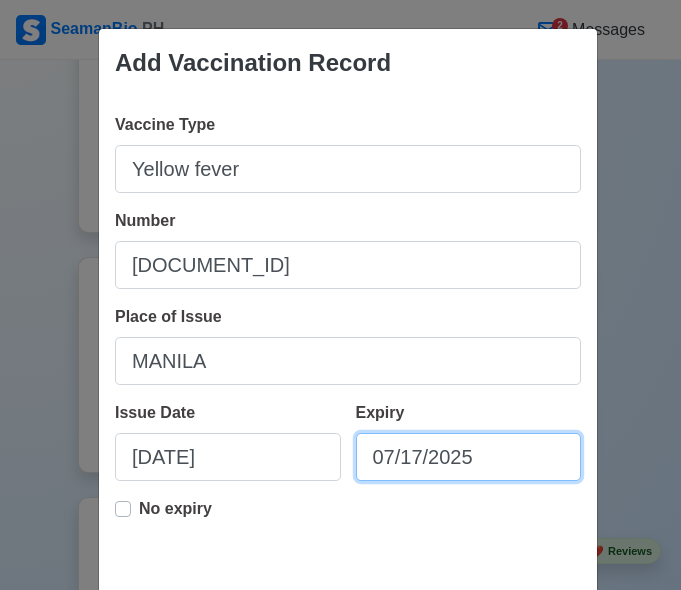 click on "07/17/2025" at bounding box center [469, 457] 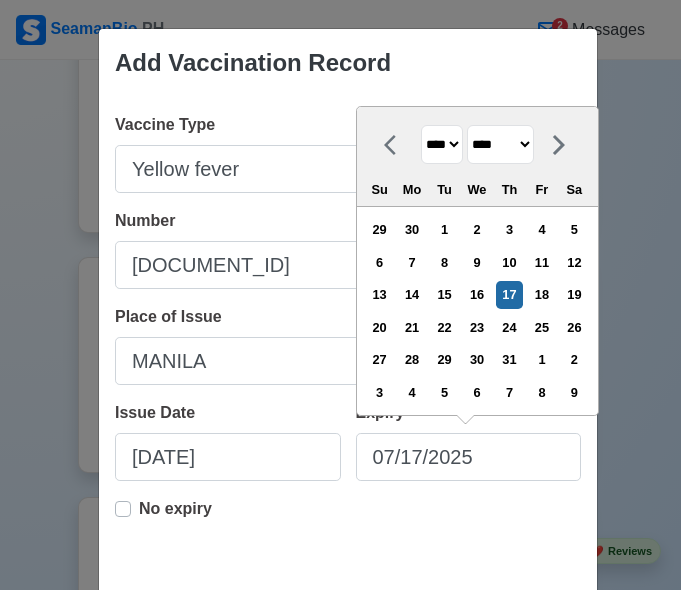 click on "******* ******** ***** ***** *** **** **** ****** ********* ******* ******** ********" at bounding box center [500, 144] 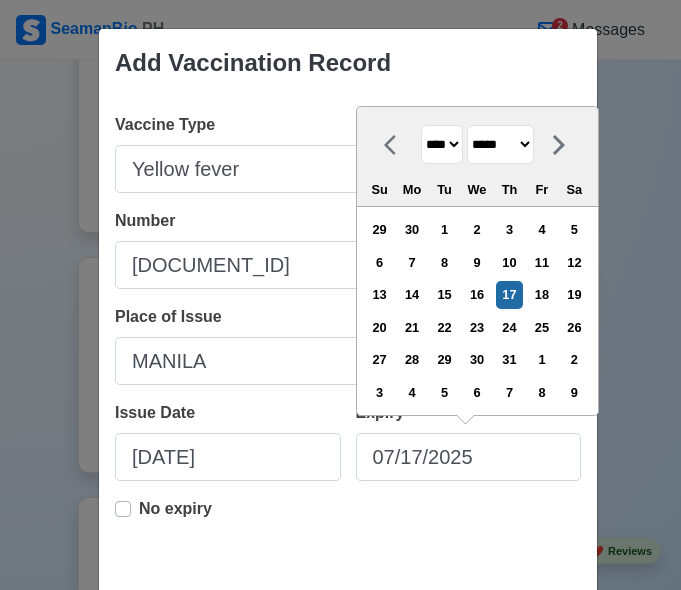 click on "******* ******** ***** ***** *** **** **** ****** ********* ******* ******** ********" at bounding box center [500, 144] 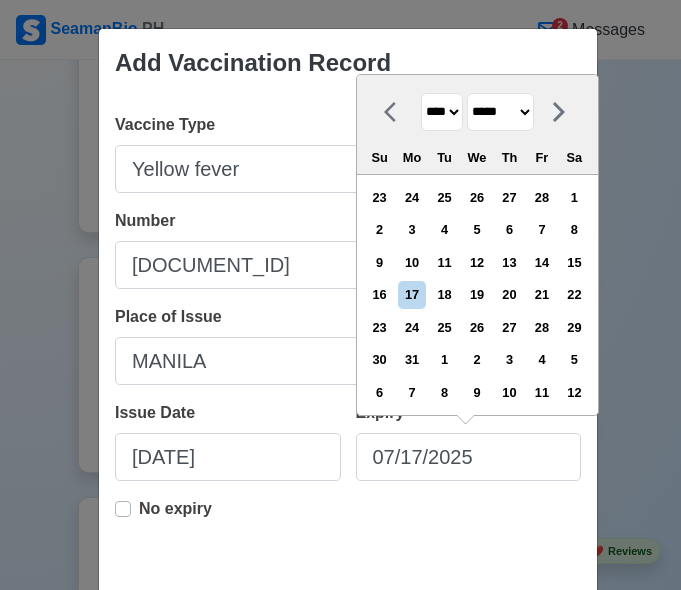 click on "**** **** **** **** **** **** **** **** **** **** **** **** **** **** **** **** **** **** **** **** **** **** **** **** **** **** **** **** **** **** **** **** **** **** **** **** **** **** **** **** **** **** **** **** **** **** **** **** **** **** **** **** **** **** **** **** **** **** **** **** **** **** **** **** **** **** **** **** **** **** **** **** **** **** **** **** **** **** **** **** **** **** **** **** **** **** **** **** **** **** **** **** **** **** **** **** **** **** **** **** **** **** **** **** **** **** **** **** **** **** **** **** **** **** **** **** **** **** **** **** ****" at bounding box center [442, 112] 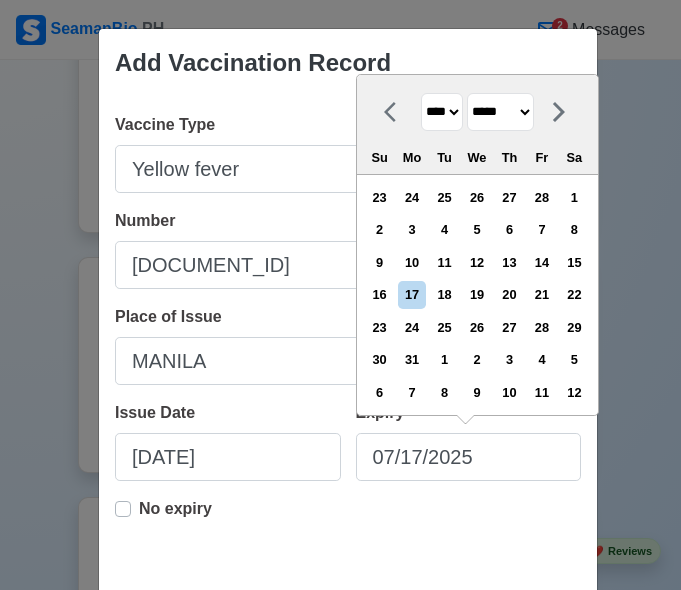 select on "****" 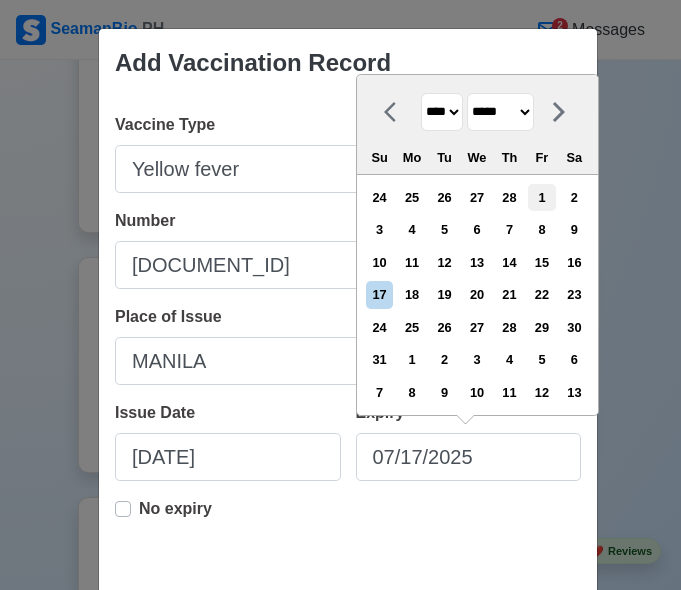 click on "1" at bounding box center [541, 197] 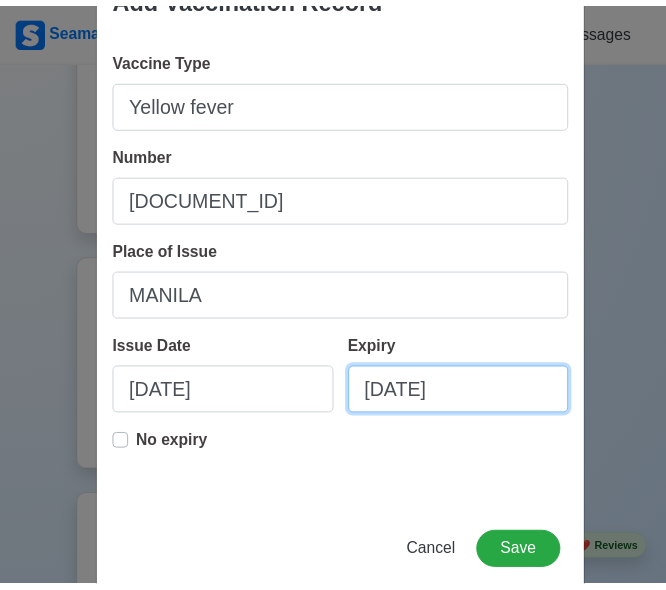 scroll, scrollTop: 102, scrollLeft: 0, axis: vertical 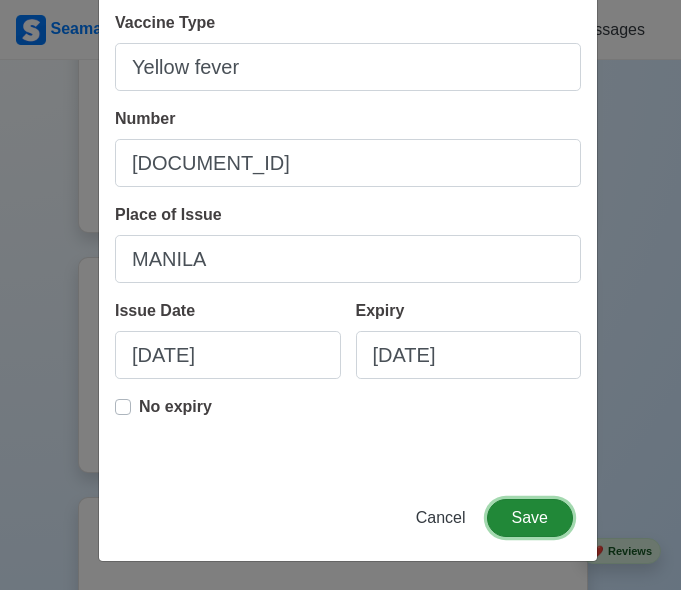 click on "Save" at bounding box center [530, 518] 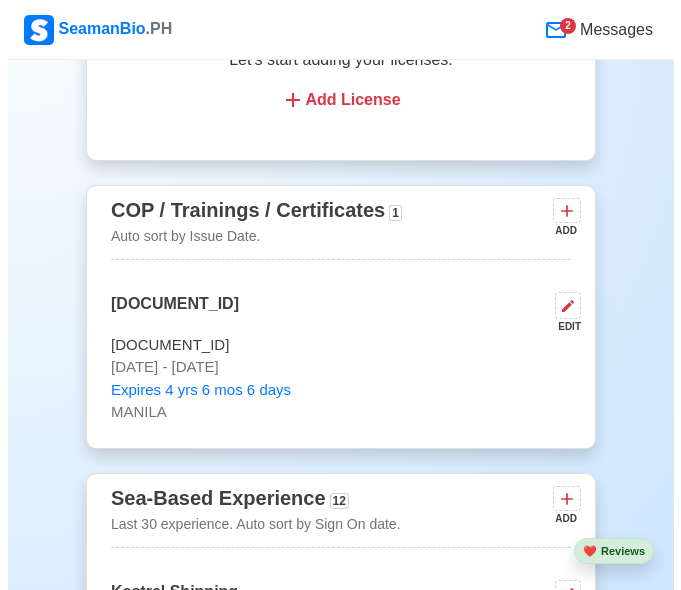 scroll, scrollTop: 3100, scrollLeft: 0, axis: vertical 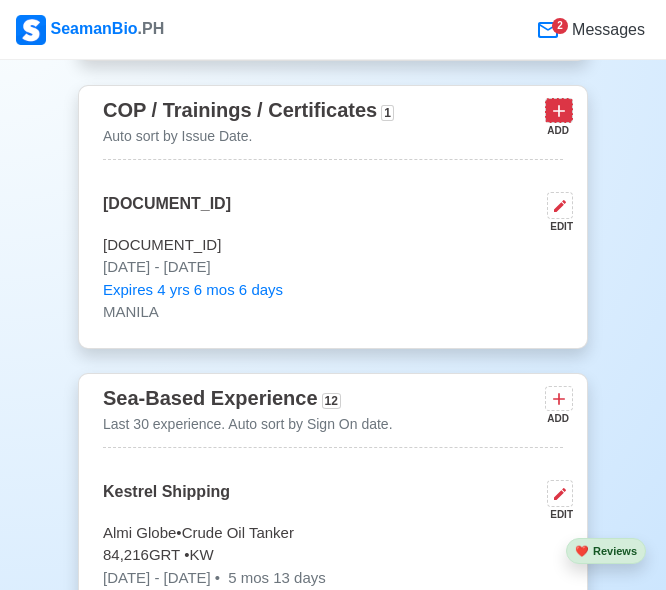 click 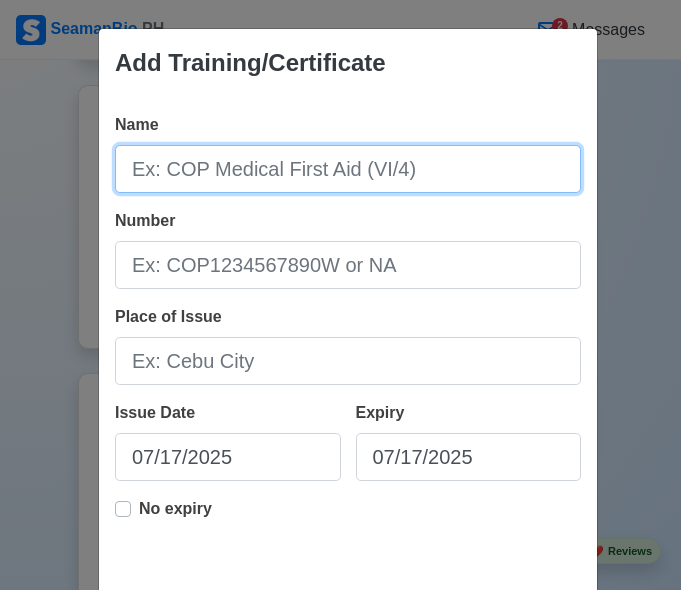 click on "Name" at bounding box center (348, 169) 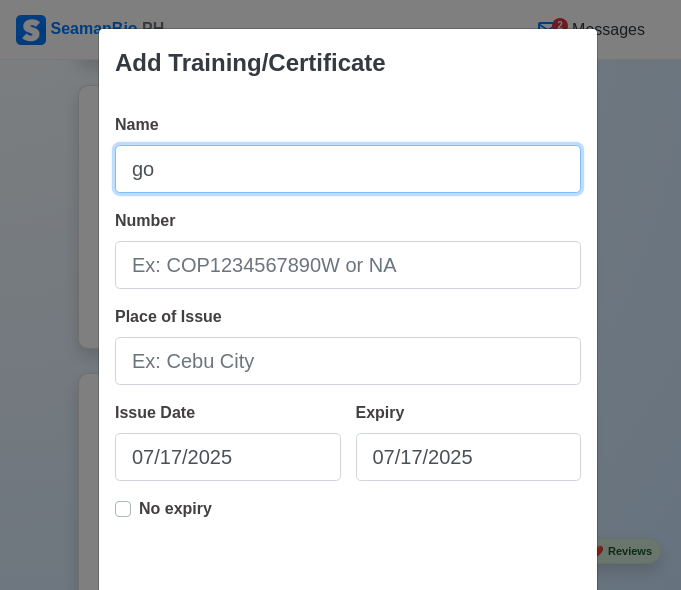 type on "g" 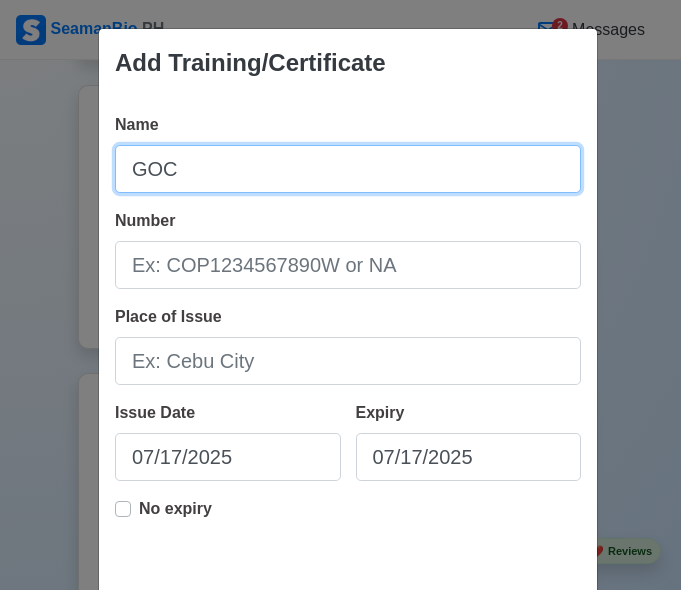 type on "GOC" 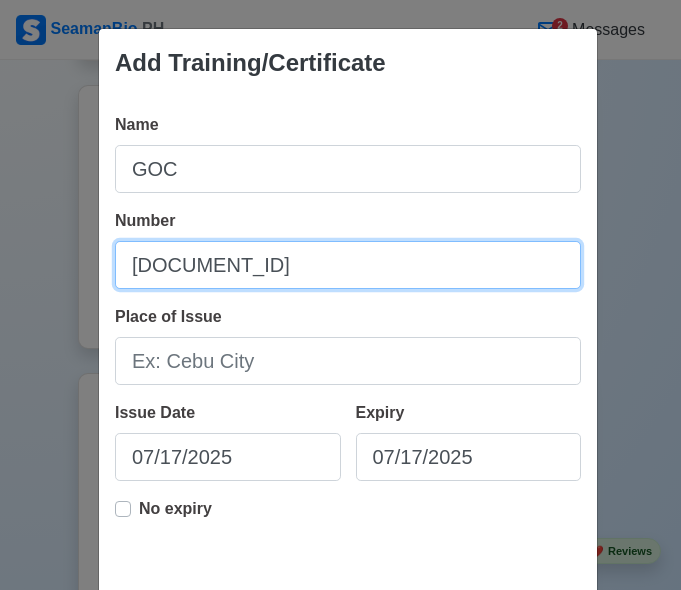 type on "[DOCUMENT_ID]" 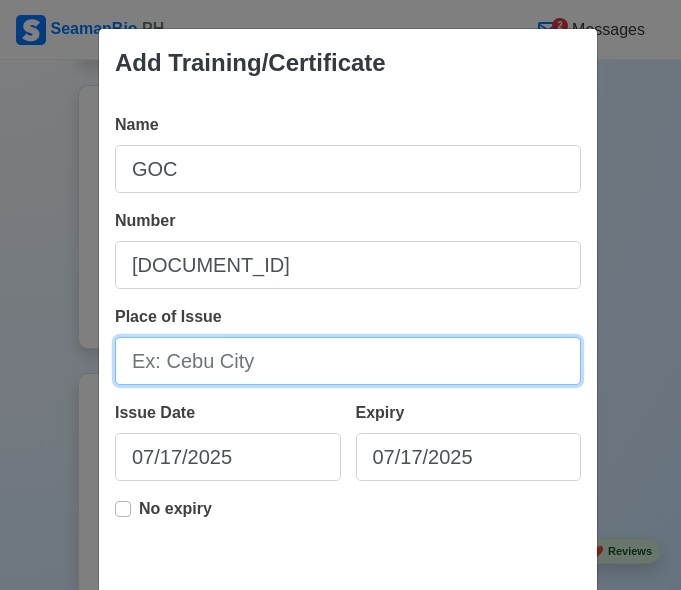 click on "Place of Issue" at bounding box center [348, 361] 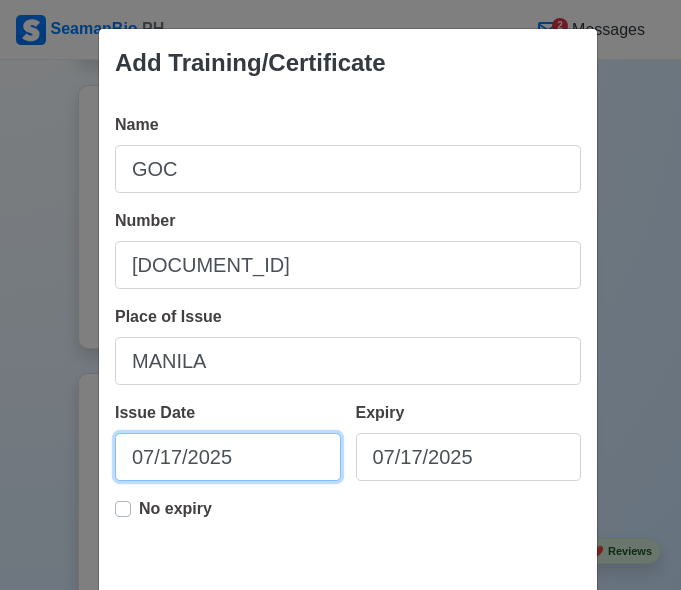 click on "07/17/2025" at bounding box center (228, 457) 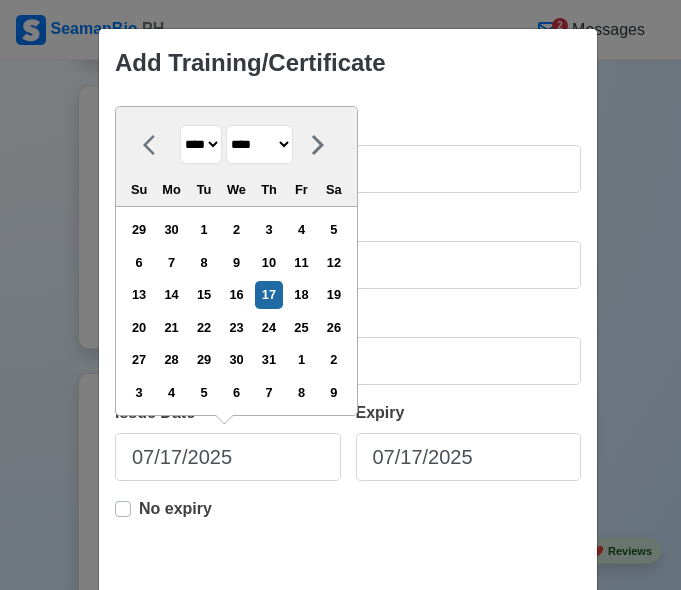 click at bounding box center (318, 144) 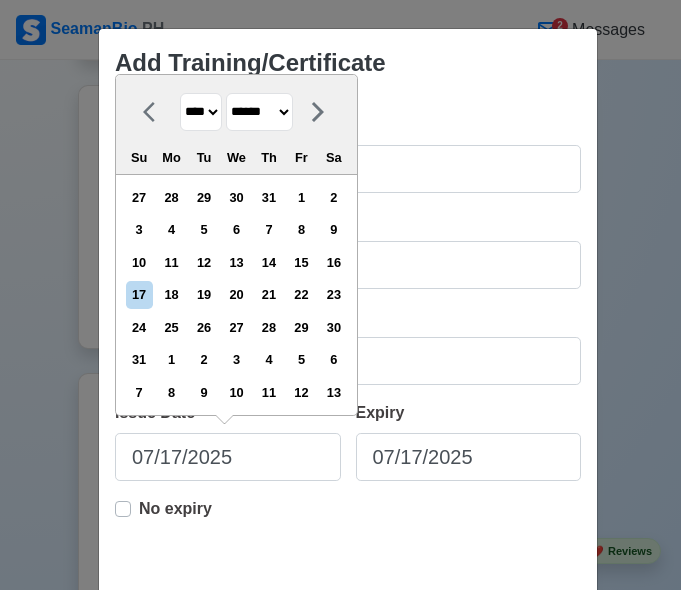 click on "******* ******** ***** ***** *** **** **** ****** ********* ******* ******** ********" at bounding box center [259, 112] 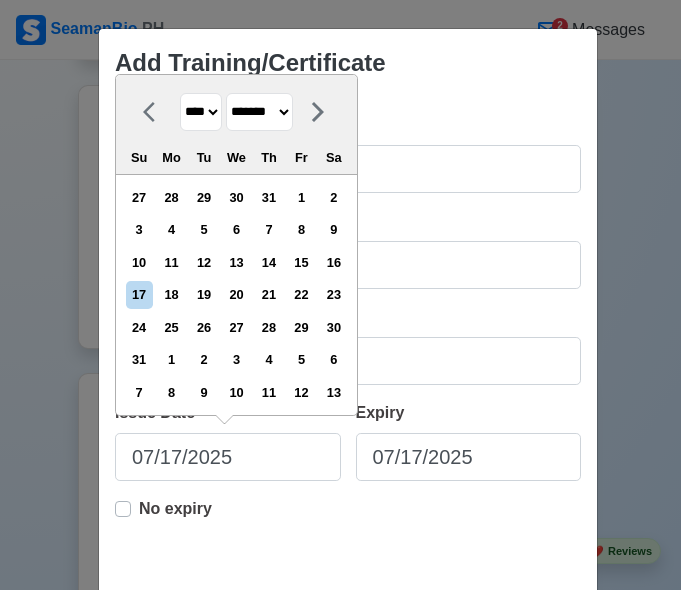 click on "******* ******** ***** ***** *** **** **** ****** ********* ******* ******** ********" at bounding box center (259, 112) 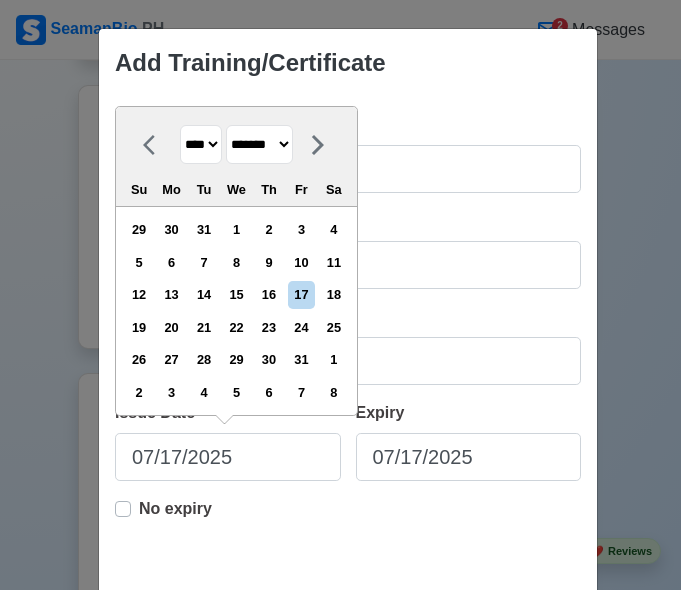 click on "**** **** **** **** **** **** **** **** **** **** **** **** **** **** **** **** **** **** **** **** **** **** **** **** **** **** **** **** **** **** **** **** **** **** **** **** **** **** **** **** **** **** **** **** **** **** **** **** **** **** **** **** **** **** **** **** **** **** **** **** **** **** **** **** **** **** **** **** **** **** **** **** **** **** **** **** **** **** **** **** **** **** **** **** **** **** **** **** **** **** **** **** **** **** **** **** **** **** **** **** **** **** **** **** **** ****" at bounding box center [201, 144] 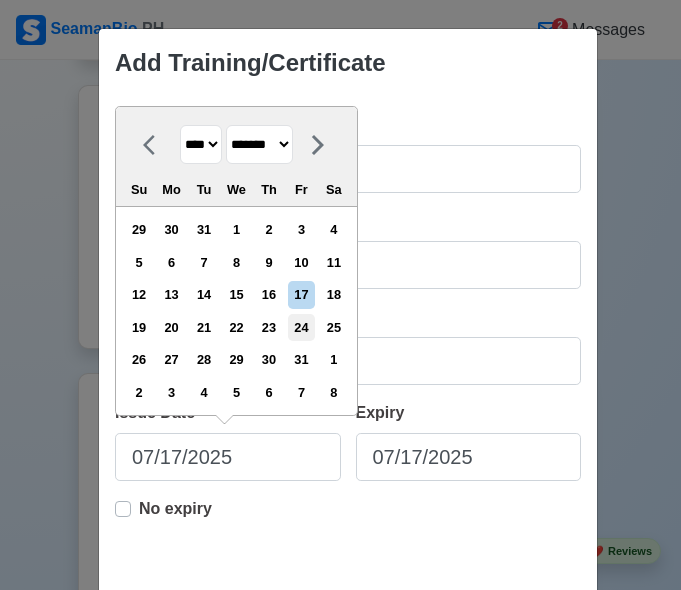 click on "24" at bounding box center [301, 327] 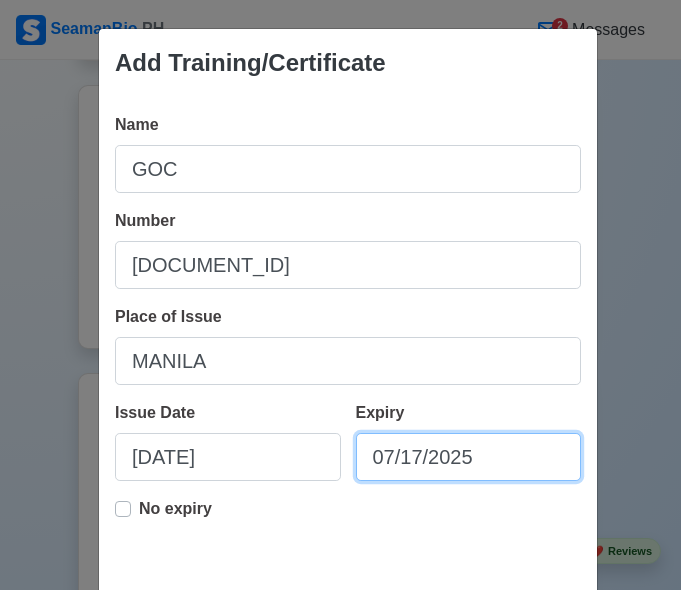click on "07/17/2025" at bounding box center [469, 457] 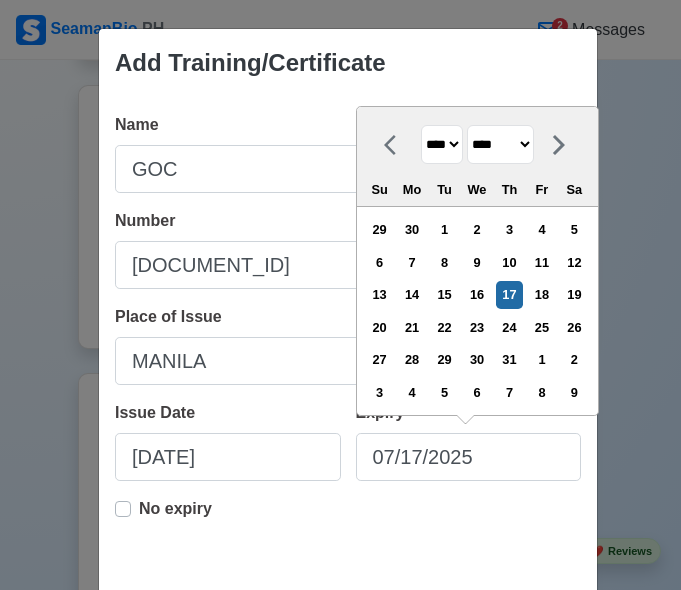 click on "******* ******** ***** ***** *** **** **** ****** ********* ******* ******** ********" at bounding box center [500, 144] 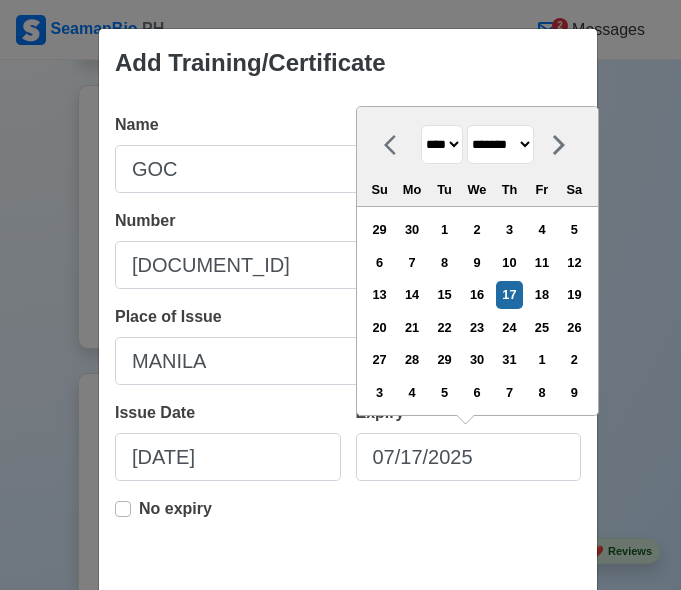 click on "******* ******** ***** ***** *** **** **** ****** ********* ******* ******** ********" at bounding box center (500, 144) 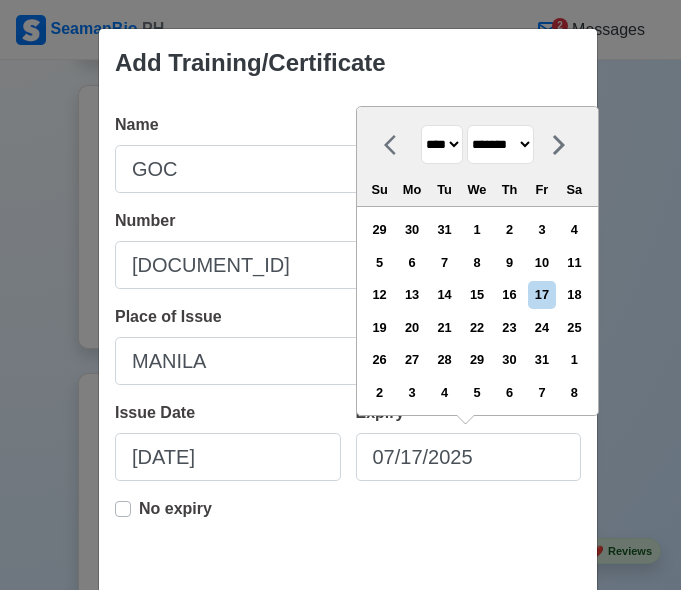 click on "**** **** **** **** **** **** **** **** **** **** **** **** **** **** **** **** **** **** **** **** **** **** **** **** **** **** **** **** **** **** **** **** **** **** **** **** **** **** **** **** **** **** **** **** **** **** **** **** **** **** **** **** **** **** **** **** **** **** **** **** **** **** **** **** **** **** **** **** **** **** **** **** **** **** **** **** **** **** **** **** **** **** **** **** **** **** **** **** **** **** **** **** **** **** **** **** **** **** **** **** **** **** **** **** **** **** **** **** **** **** **** **** **** **** **** **** **** **** **** **** ****" at bounding box center (442, 144) 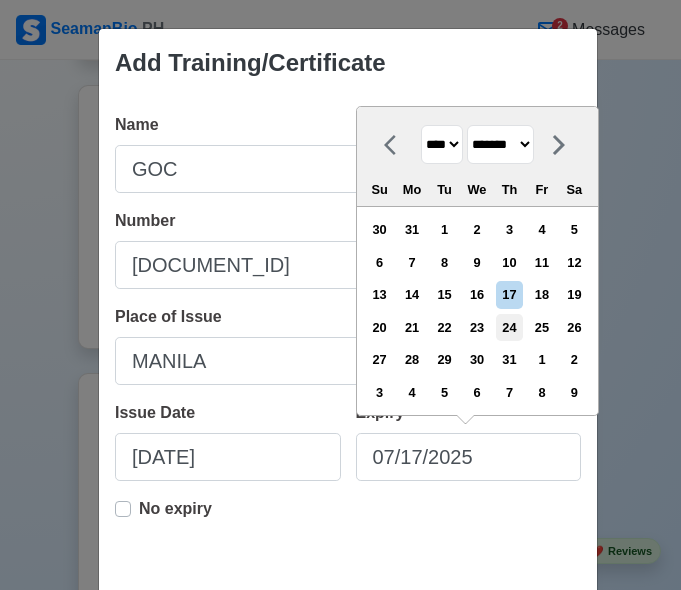 click on "24" at bounding box center (509, 327) 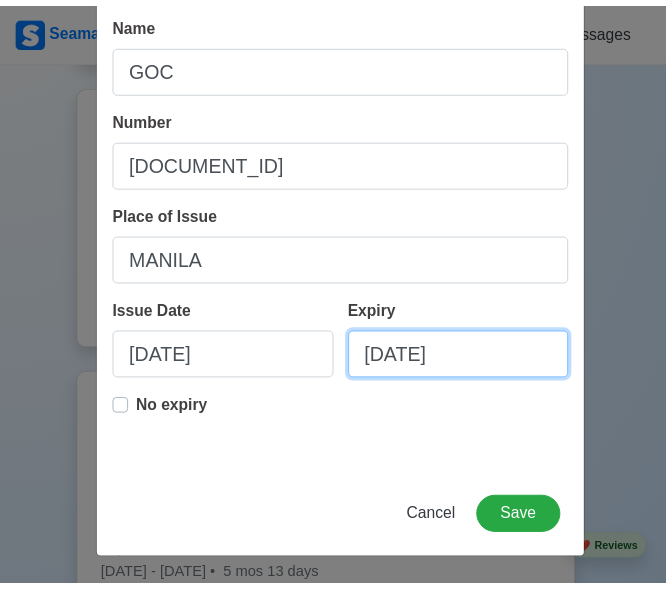 scroll, scrollTop: 102, scrollLeft: 0, axis: vertical 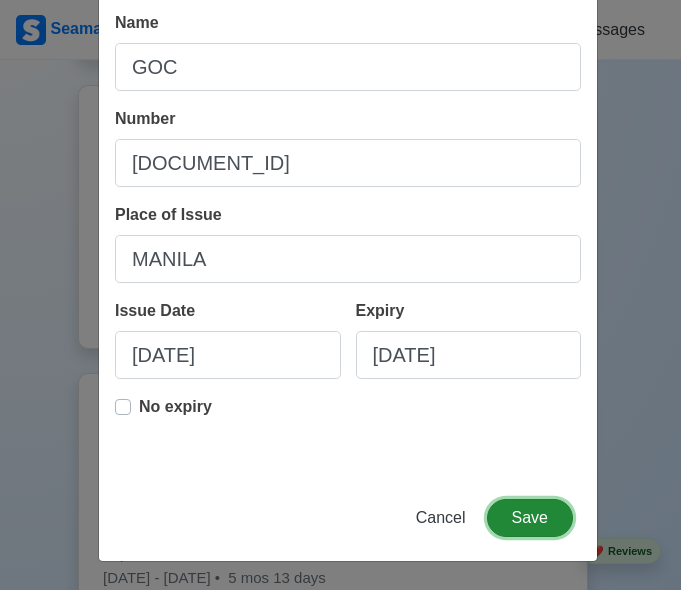 click on "Save" at bounding box center [530, 518] 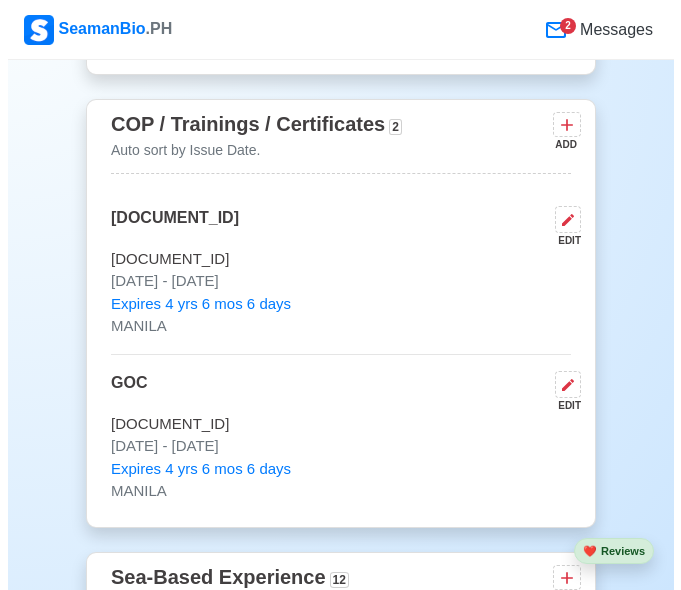 scroll, scrollTop: 3100, scrollLeft: 0, axis: vertical 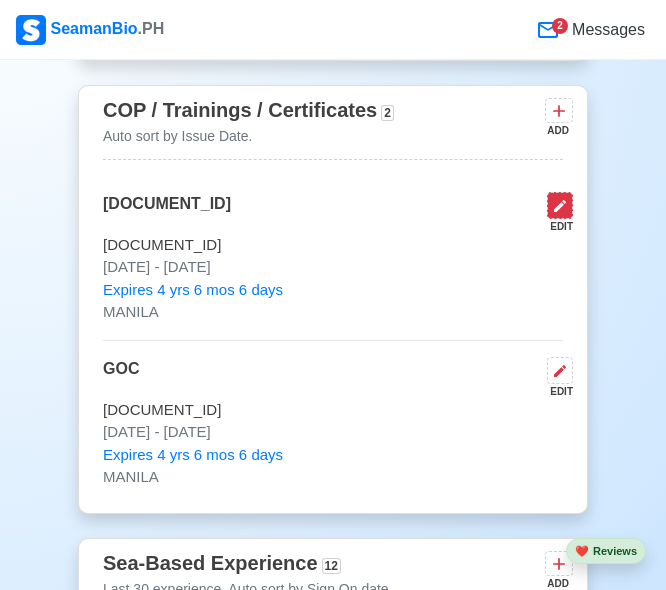 click at bounding box center [560, 205] 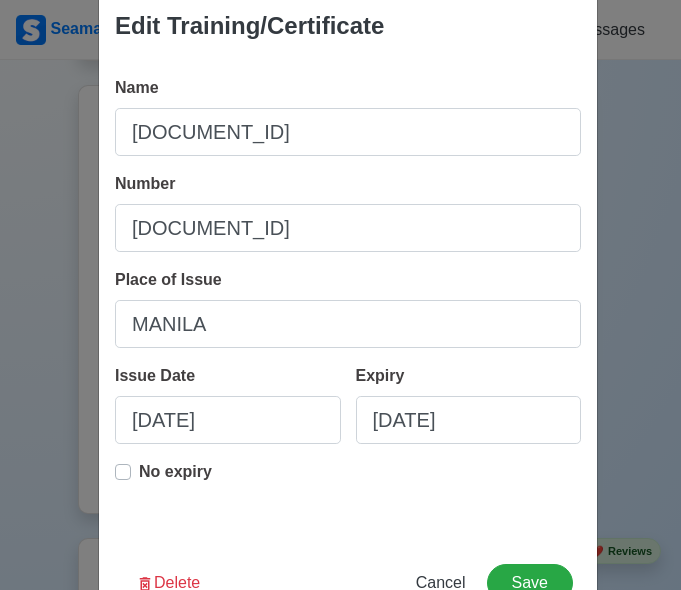 scroll, scrollTop: 2, scrollLeft: 0, axis: vertical 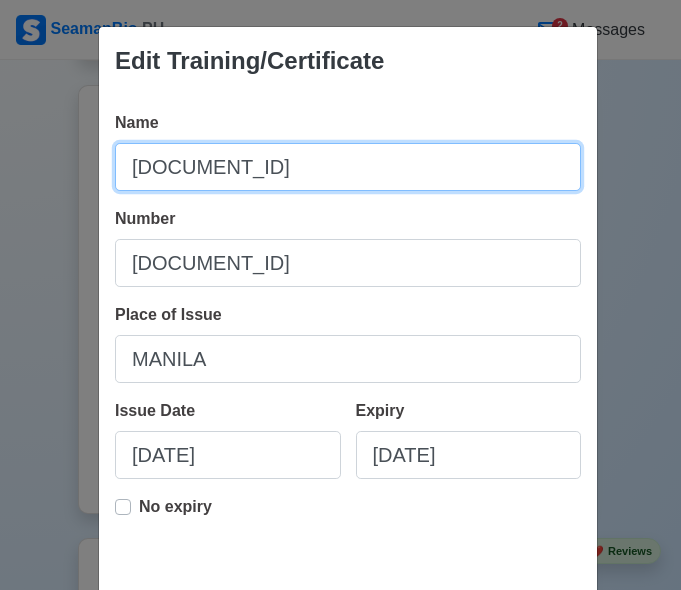drag, startPoint x: 254, startPoint y: 159, endPoint x: 51, endPoint y: 180, distance: 204.08331 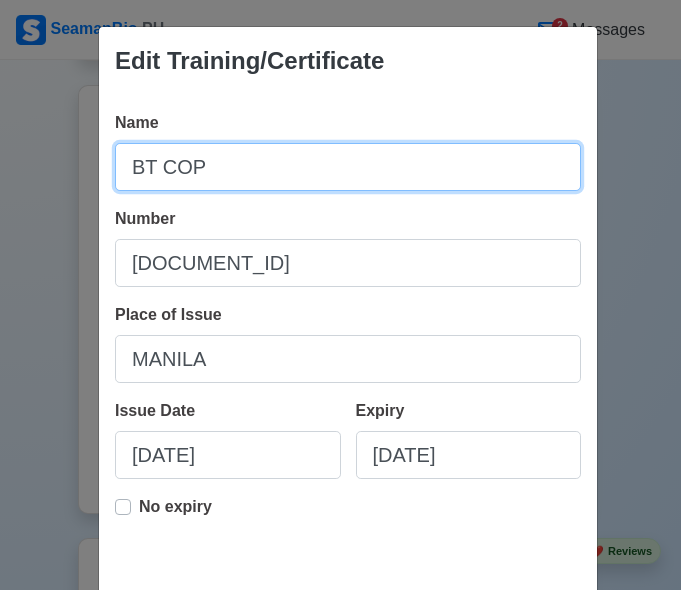 type on "BT COP" 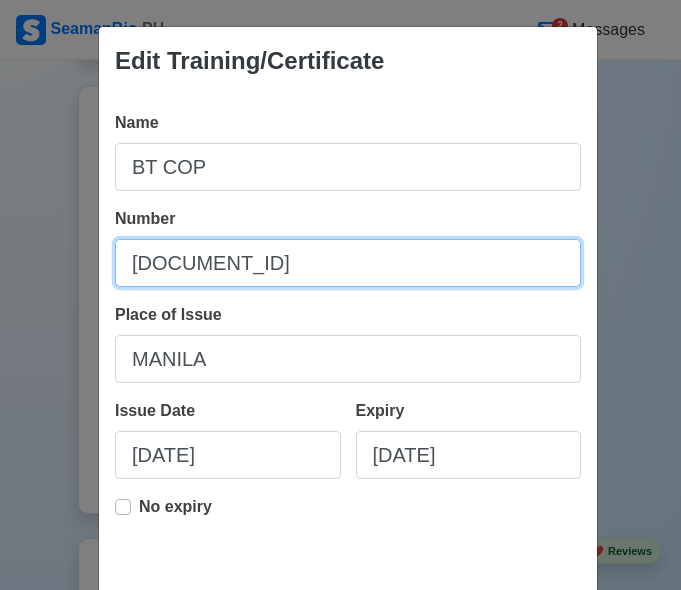 click on "[DOCUMENT_ID]" at bounding box center (348, 263) 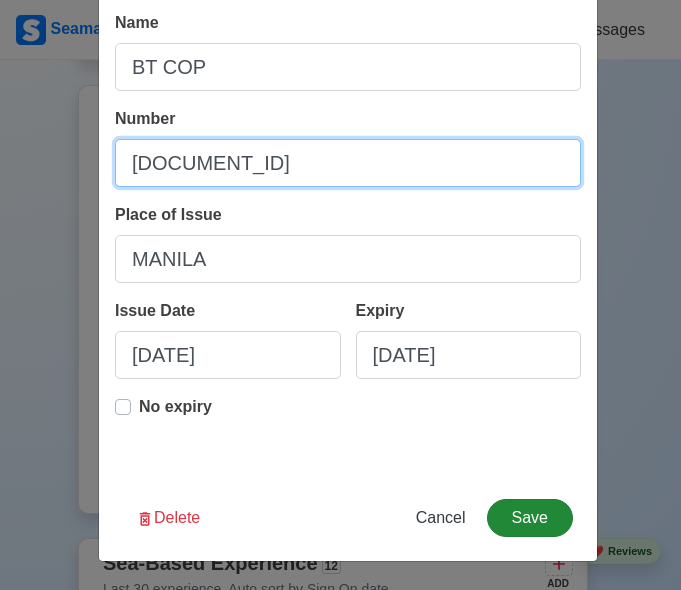 type on "[DOCUMENT_ID]" 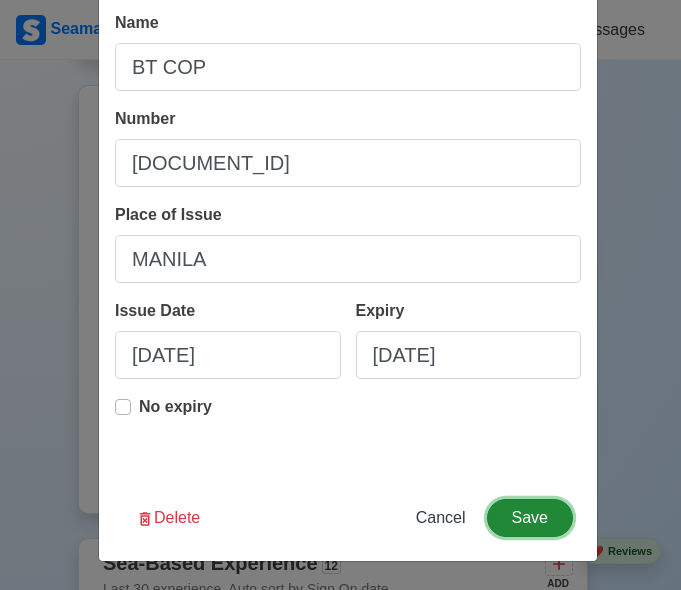 click on "Save" at bounding box center (530, 518) 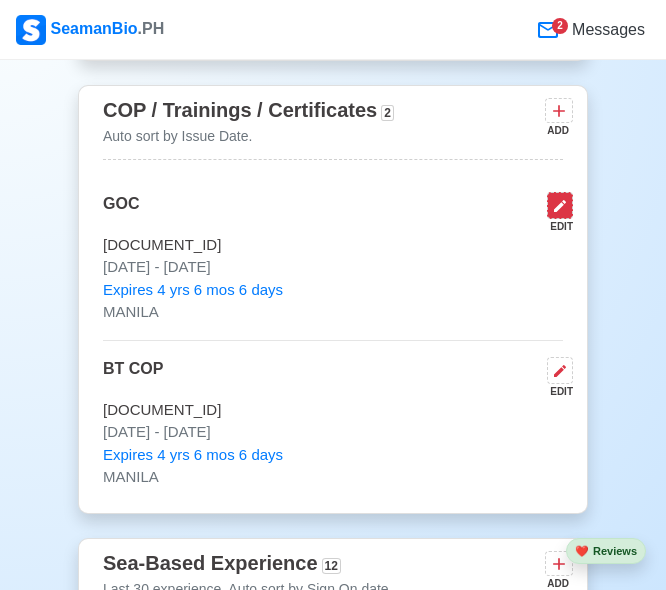 click 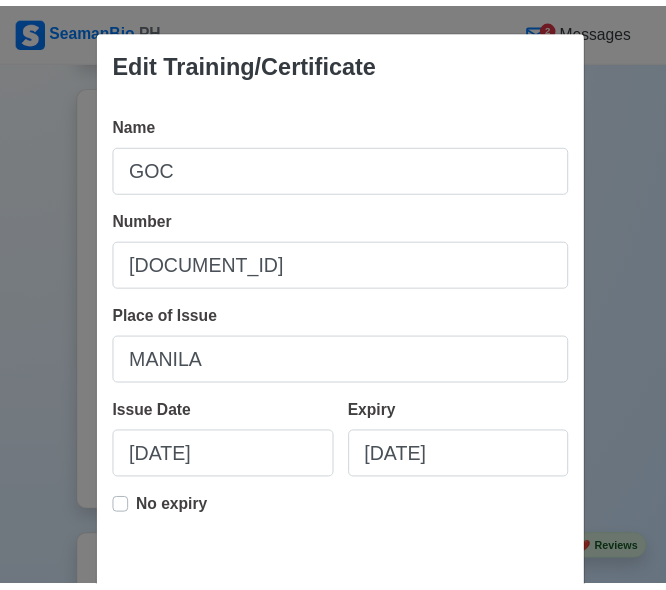 scroll, scrollTop: 102, scrollLeft: 0, axis: vertical 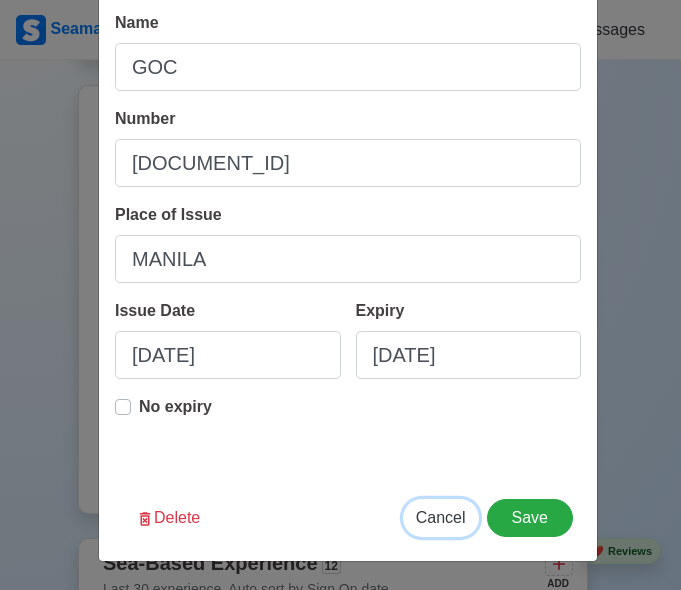 click on "Cancel" at bounding box center [441, 517] 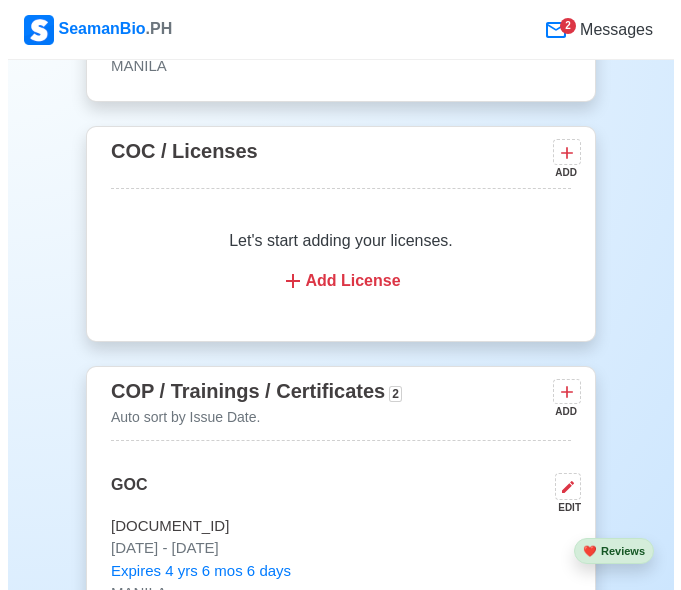 scroll, scrollTop: 2800, scrollLeft: 0, axis: vertical 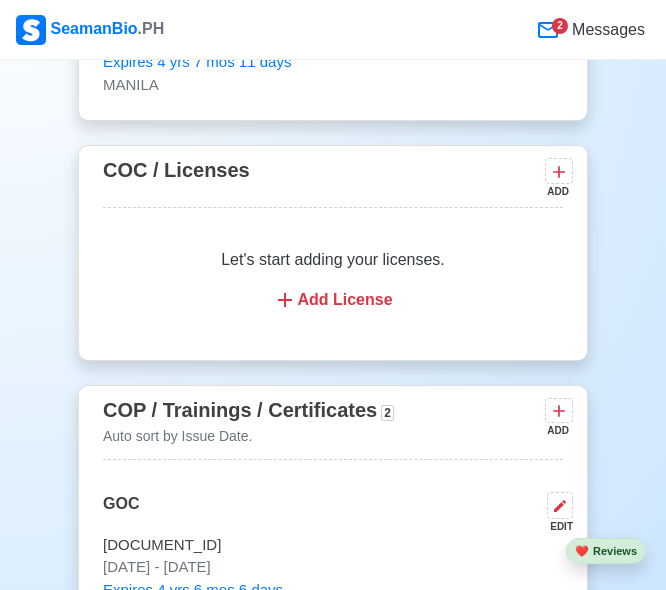 click 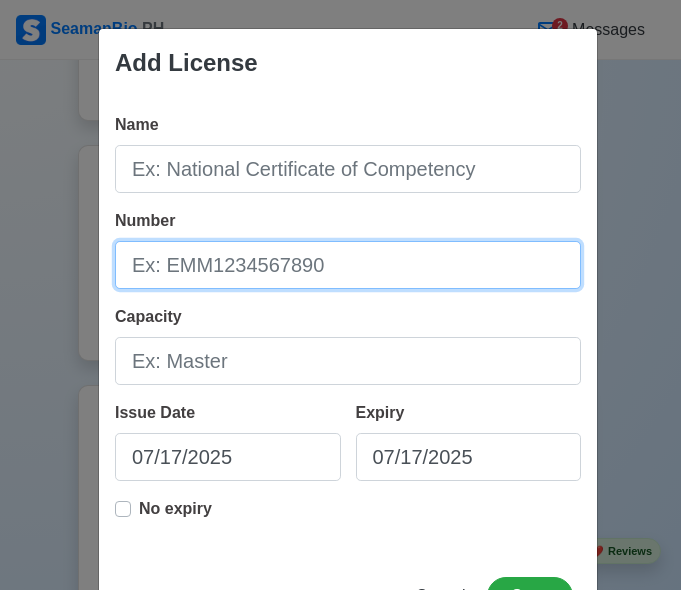 drag, startPoint x: 330, startPoint y: 270, endPoint x: 288, endPoint y: 272, distance: 42.047592 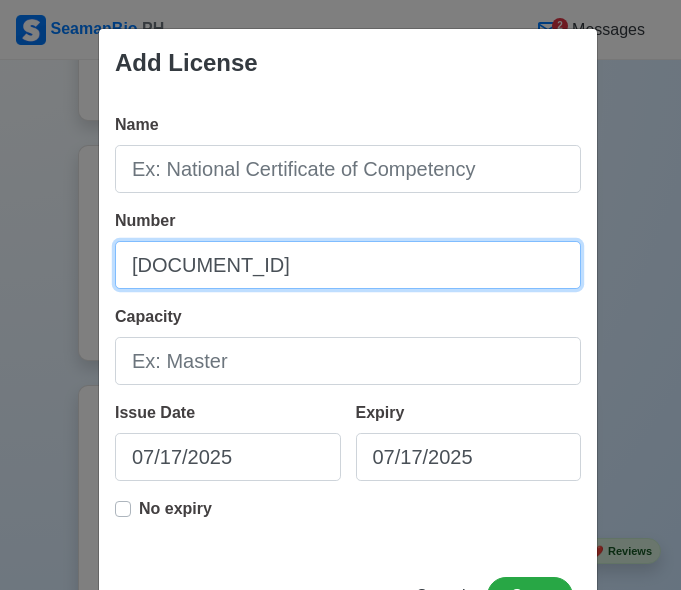 type on "[DOCUMENT_ID]" 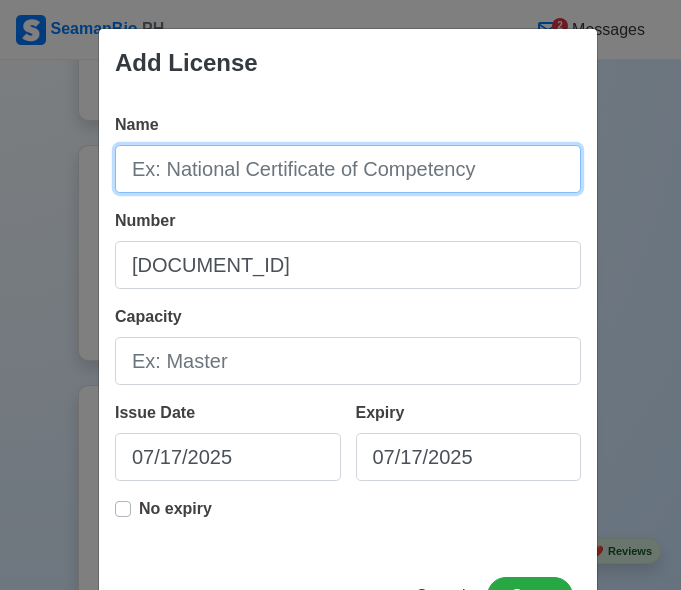 click on "Name" at bounding box center (348, 169) 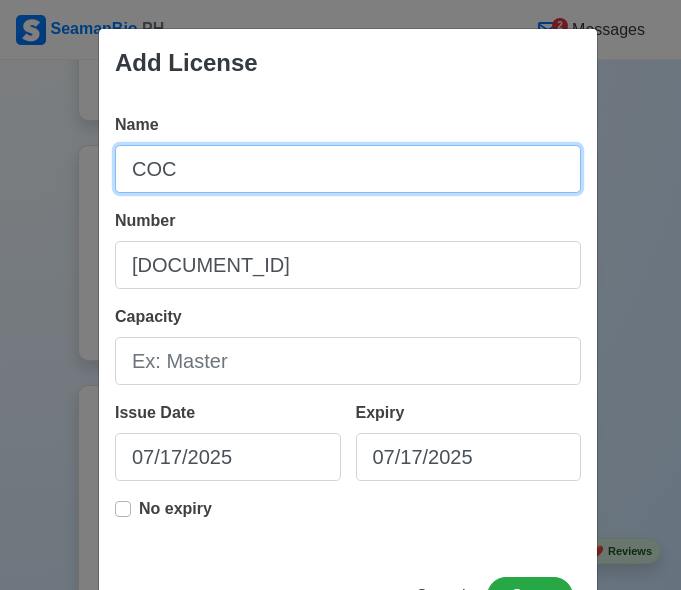 type on "COC" 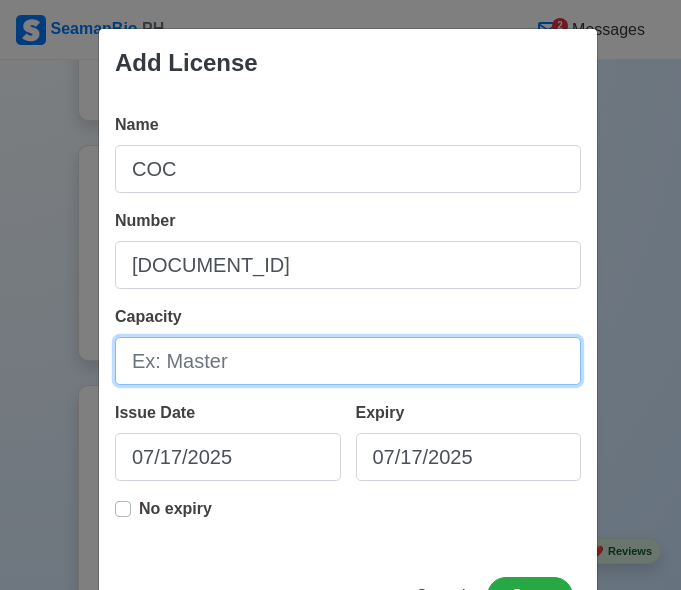 click on "Capacity" at bounding box center [348, 361] 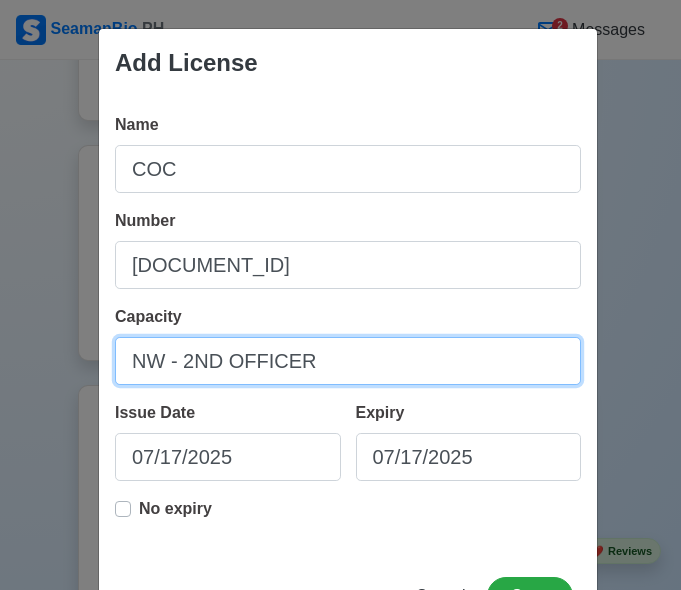 type on "NW - 2ND OFFICER" 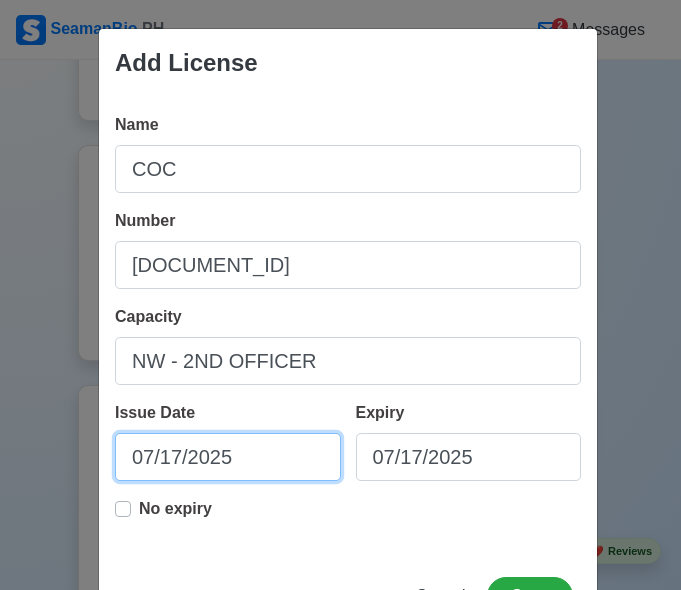 select on "****" 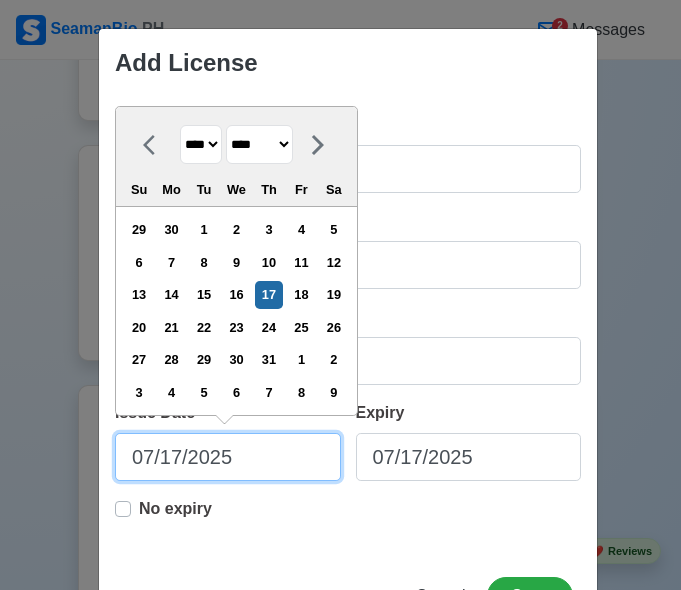 click on "07/17/2025" at bounding box center [228, 457] 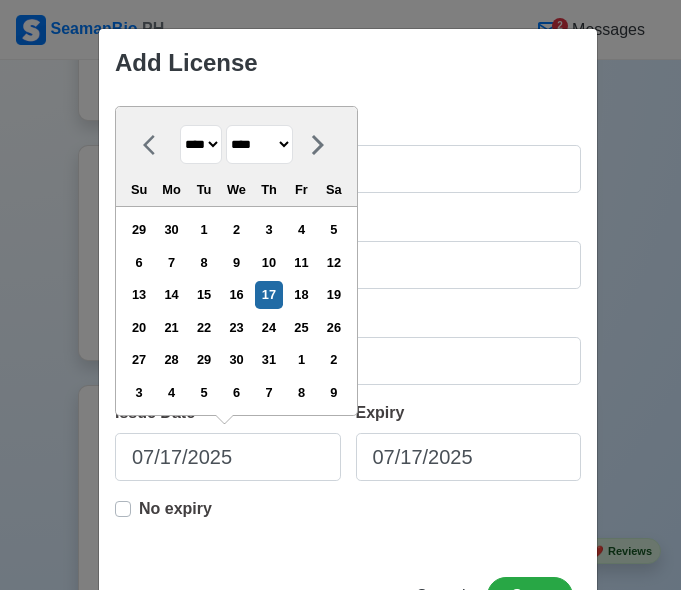 click on "******* ******** ***** ***** *** **** **** ****** ********* ******* ******** ********" at bounding box center (259, 144) 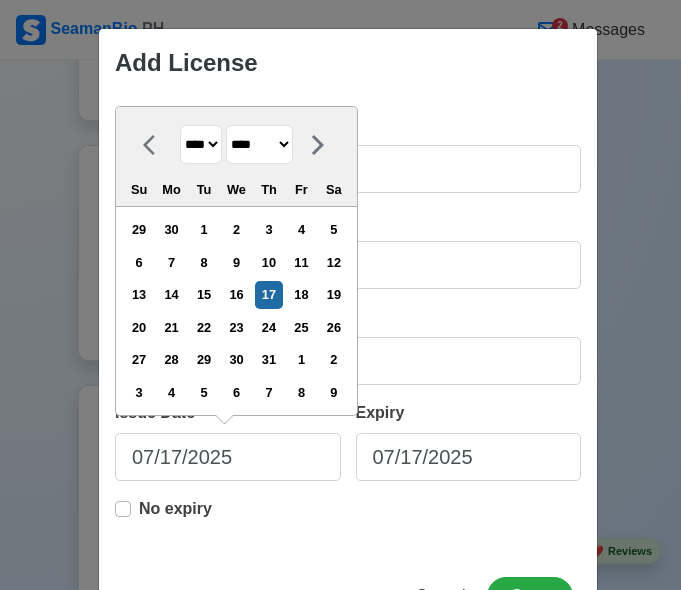 select on "*******" 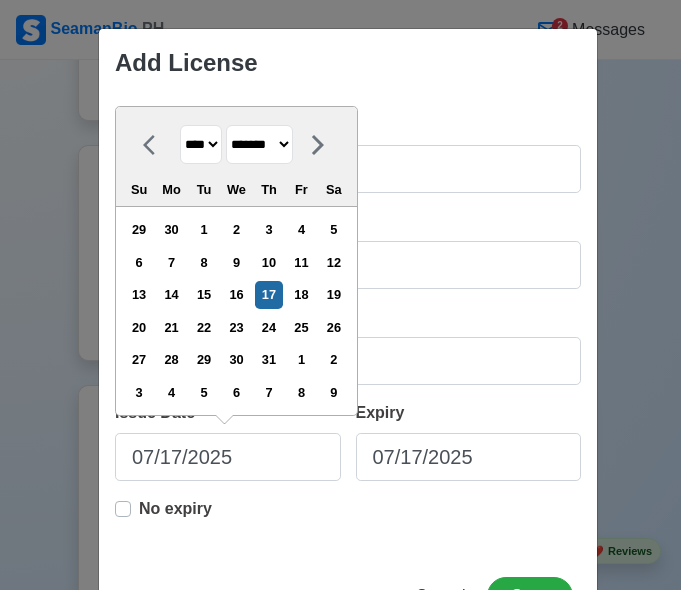 click on "******* ******** ***** ***** *** **** **** ****** ********* ******* ******** ********" at bounding box center (259, 144) 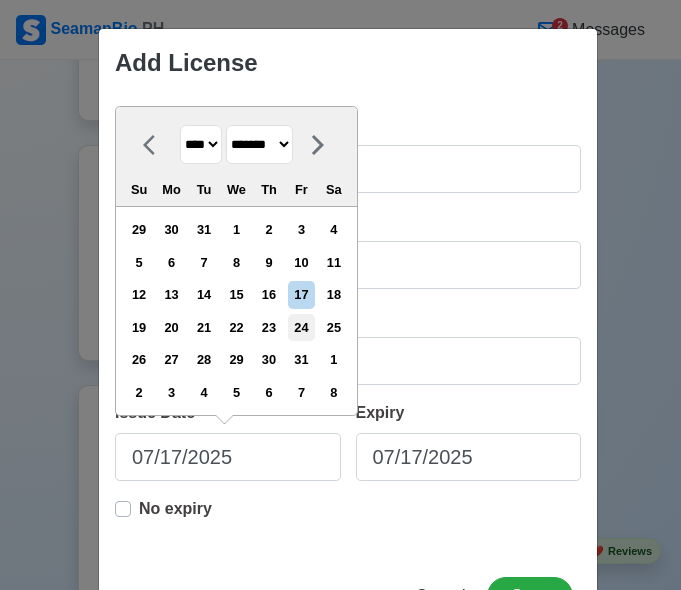 click on "24" at bounding box center [301, 327] 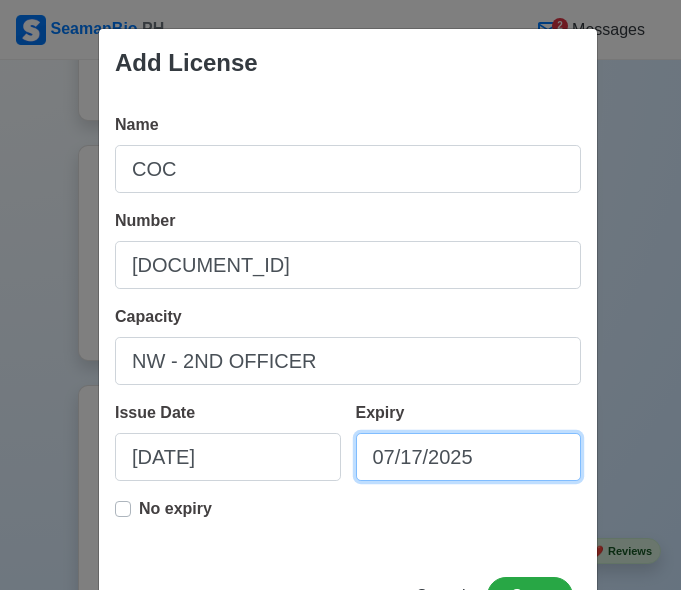 select on "****" 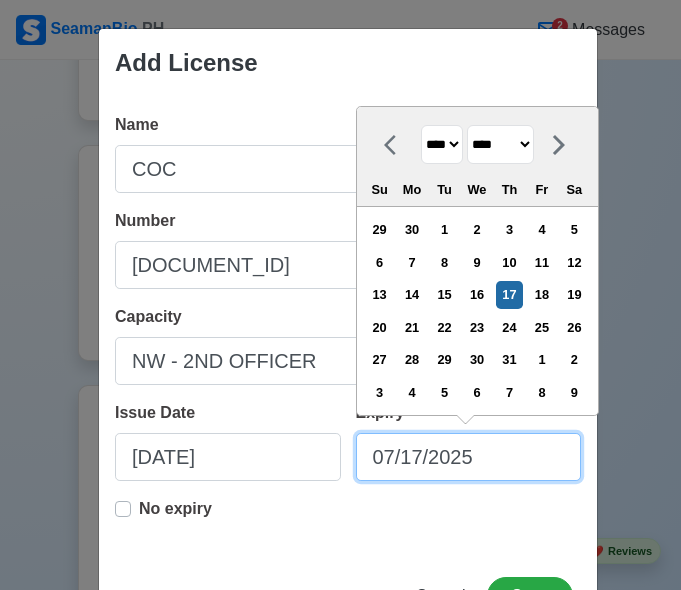 click on "07/17/2025" at bounding box center [469, 457] 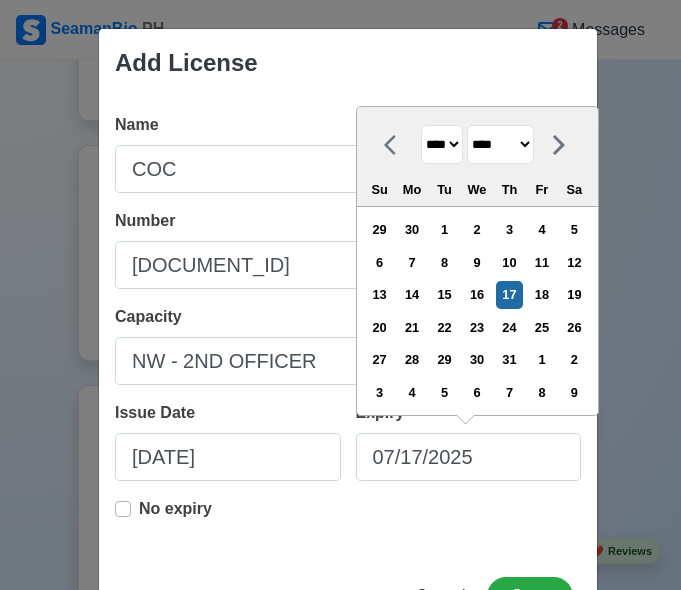 click on "**** **** **** **** **** **** **** **** **** **** **** **** **** **** **** **** **** **** **** **** **** **** **** **** **** **** **** **** **** **** **** **** **** **** **** **** **** **** **** **** **** **** **** **** **** **** **** **** **** **** **** **** **** **** **** **** **** **** **** **** **** **** **** **** **** **** **** **** **** **** **** **** **** **** **** **** **** **** **** **** **** **** **** **** **** **** **** **** **** **** **** **** **** **** **** **** **** **** **** **** **** **** **** **** **** **** **** **** **** **** **** **** **** **** **** **** **** **** **** **** ****" at bounding box center [442, 144] 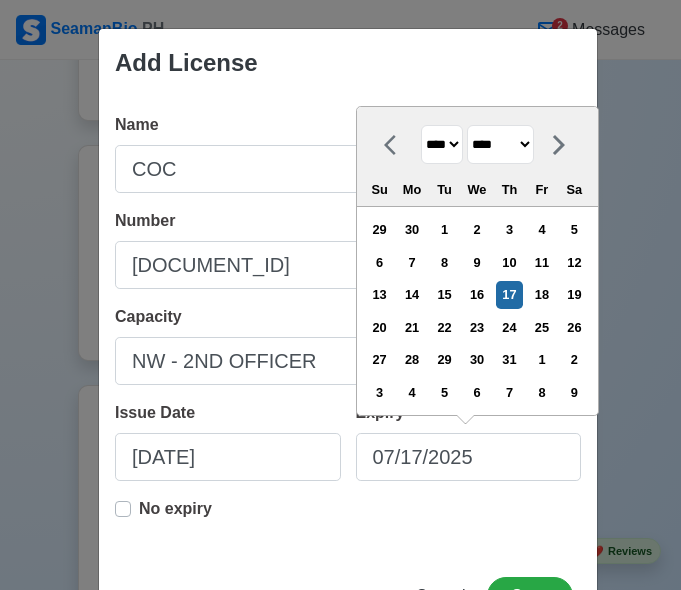 select on "****" 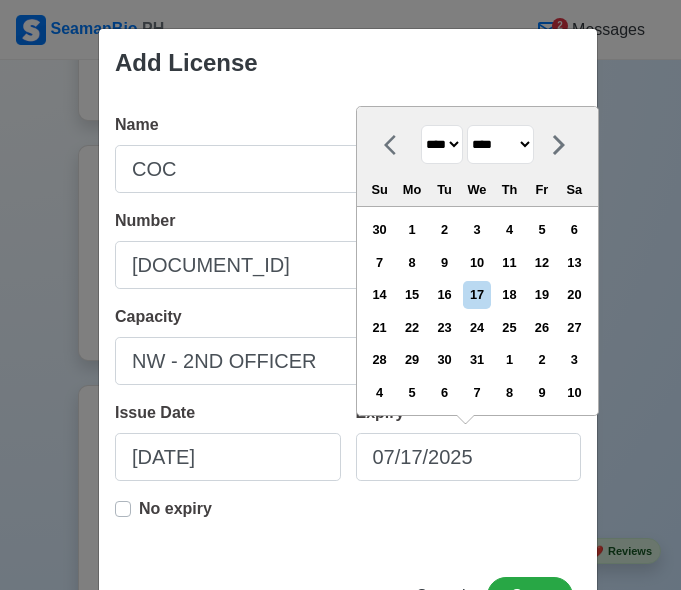 click on "******* ******** ***** ***** *** **** **** ****** ********* ******* ******** ********" at bounding box center [500, 144] 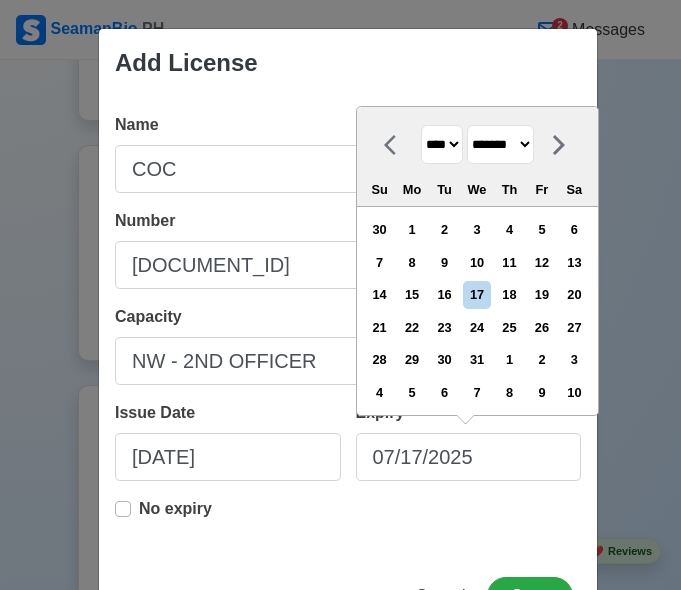 click on "******* ******** ***** ***** *** **** **** ****** ********* ******* ******** ********" at bounding box center (500, 144) 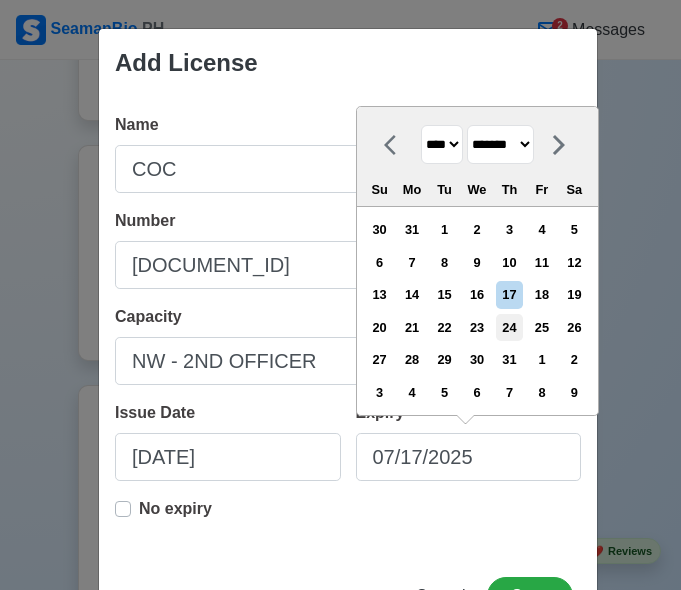 click on "24" at bounding box center [509, 327] 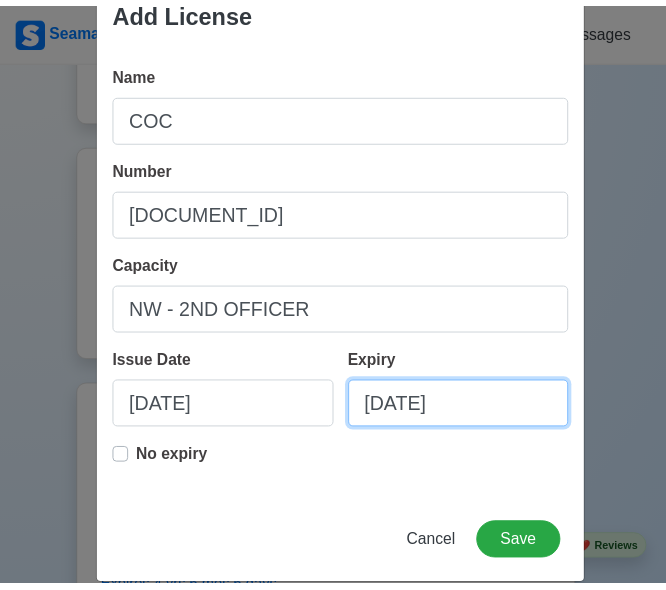 scroll, scrollTop: 78, scrollLeft: 0, axis: vertical 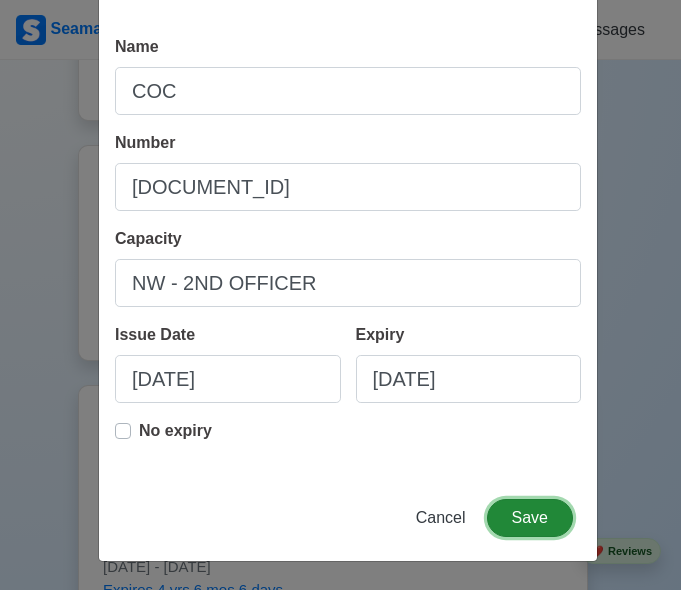 click on "Save" at bounding box center [530, 518] 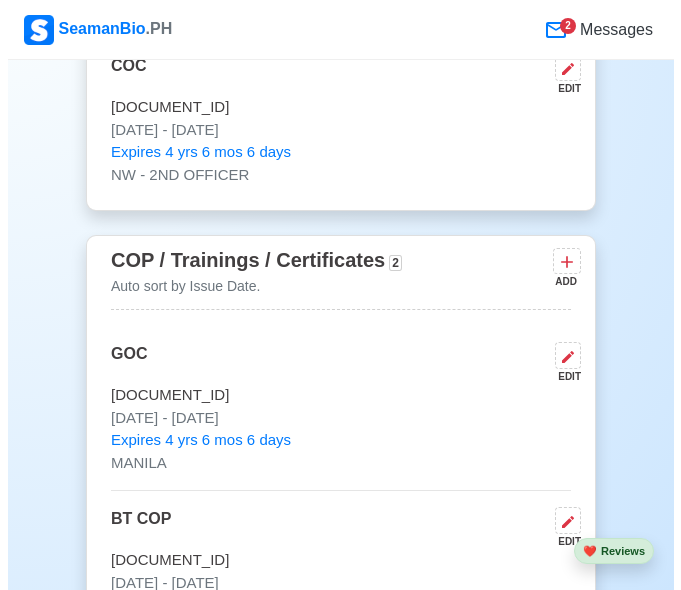 scroll, scrollTop: 3000, scrollLeft: 0, axis: vertical 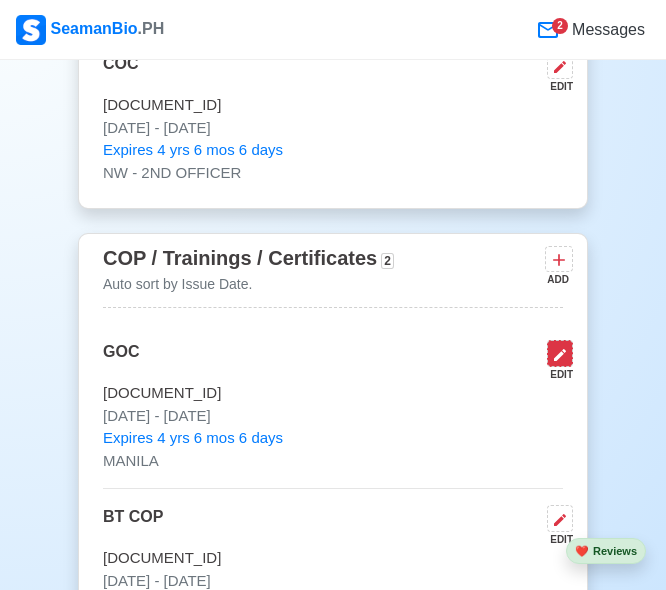 click 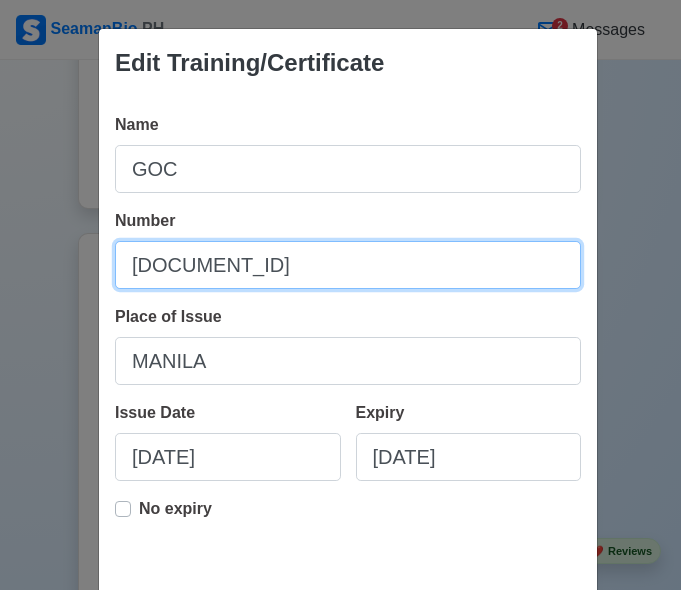 drag, startPoint x: 305, startPoint y: 267, endPoint x: 78, endPoint y: 267, distance: 227 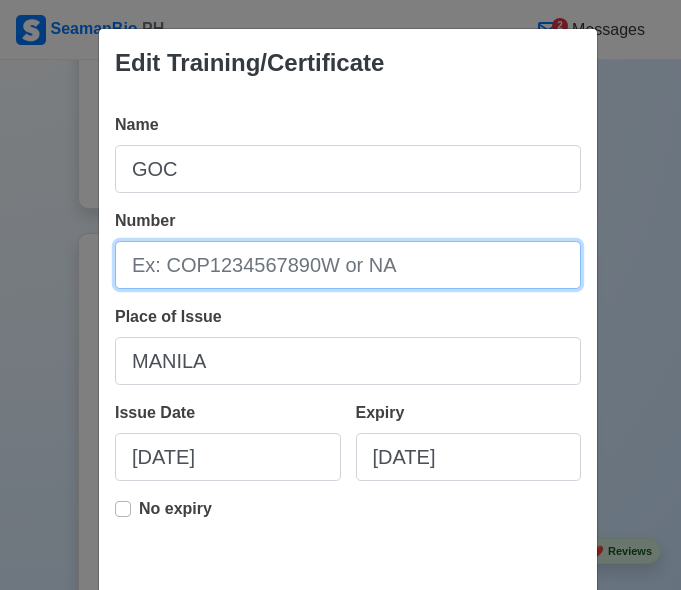 type 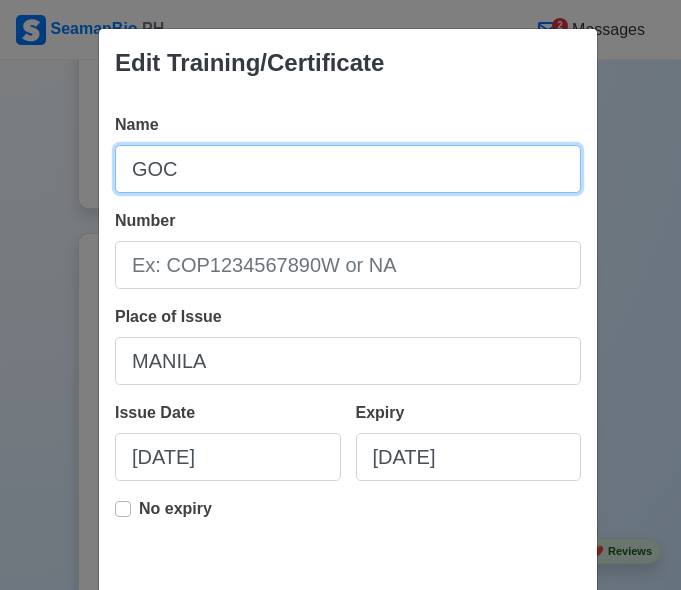 click on "GOC" at bounding box center [348, 169] 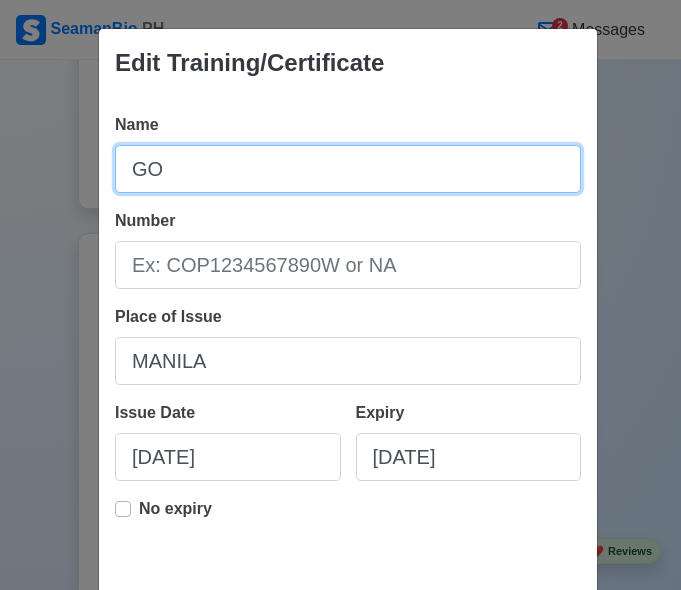 type on "G" 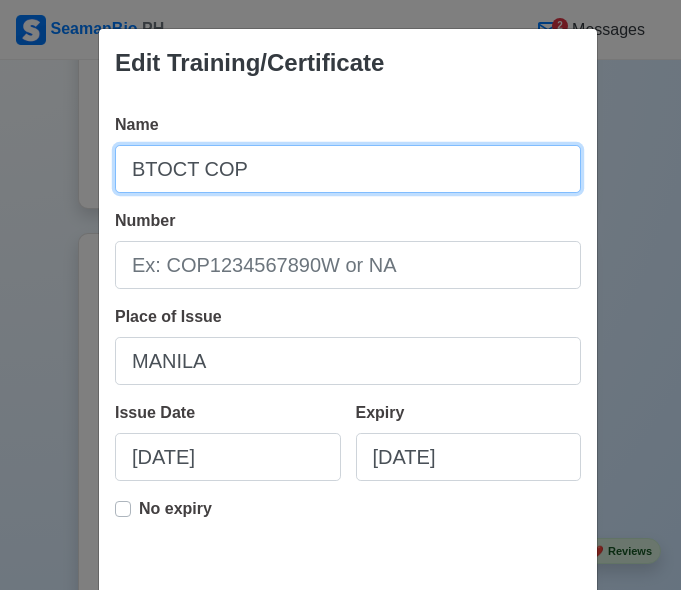 type on "BTOCT COP" 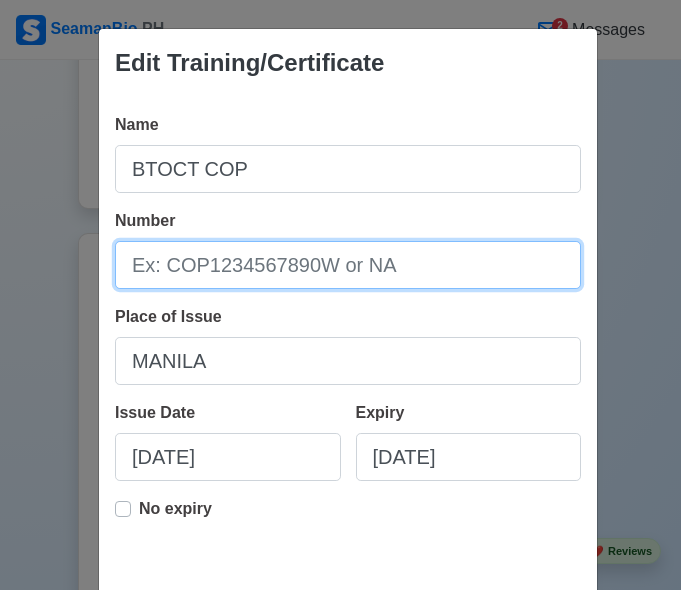 click on "Number" at bounding box center (348, 265) 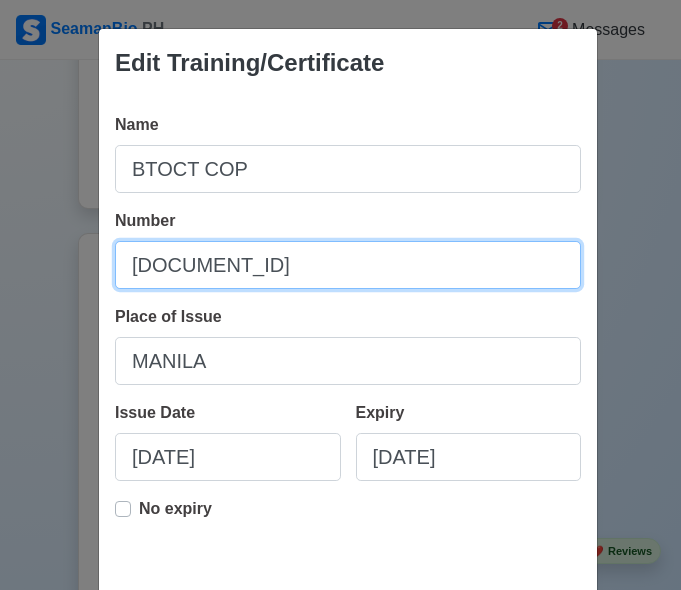 type on "[DOCUMENT_ID]" 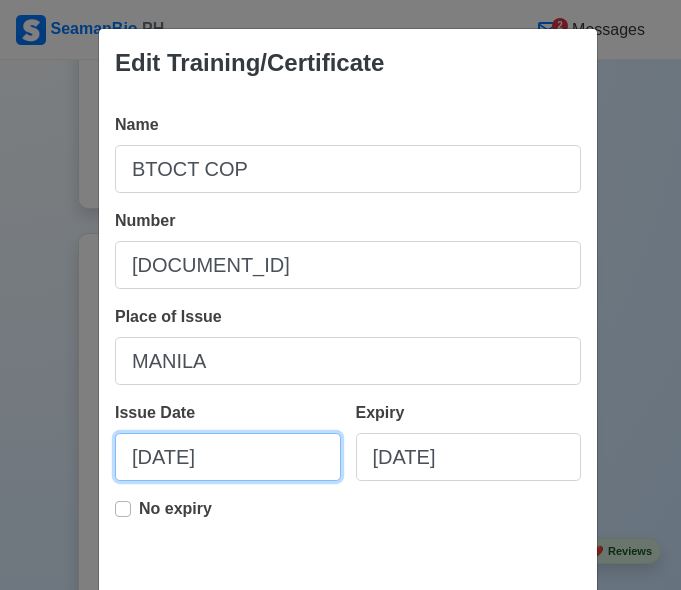 select on "****" 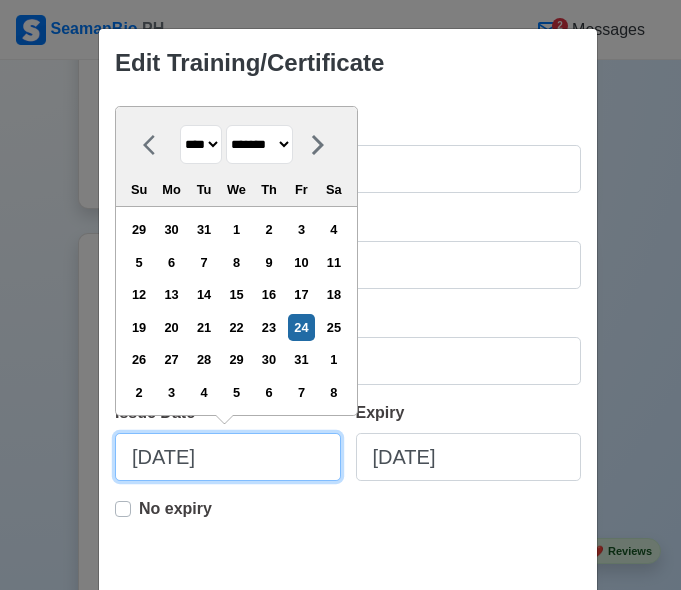 click on "[DATE]" at bounding box center [228, 457] 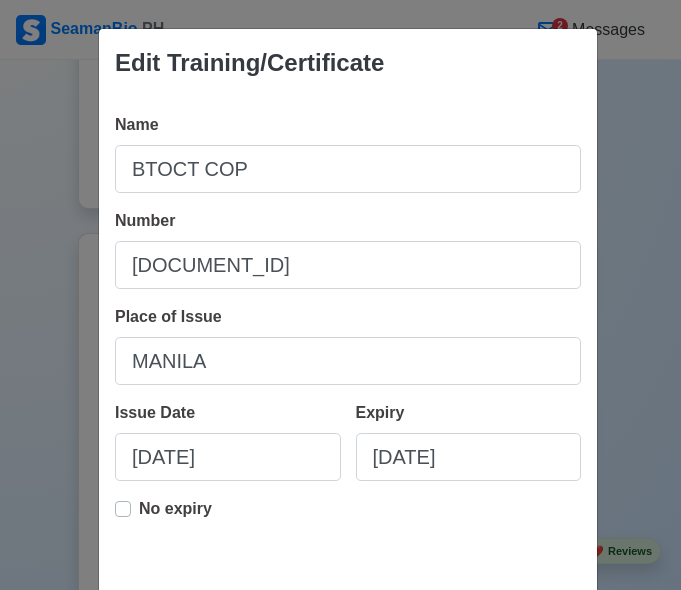 click on "No expiry" at bounding box center [348, 529] 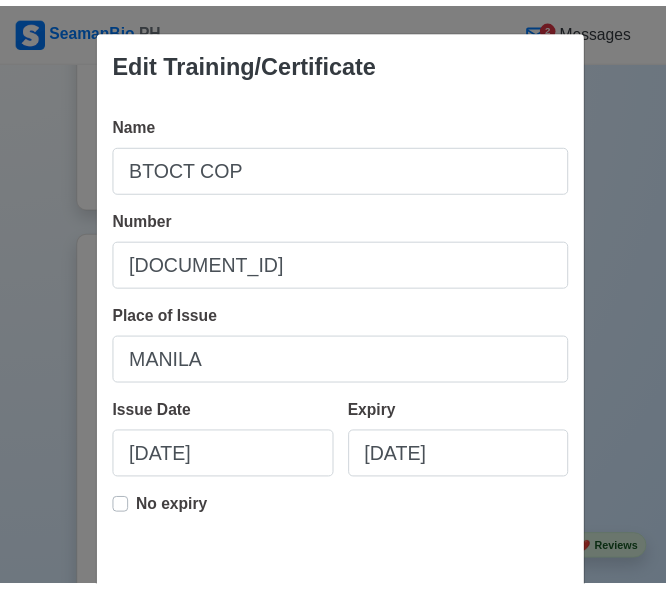 scroll, scrollTop: 102, scrollLeft: 0, axis: vertical 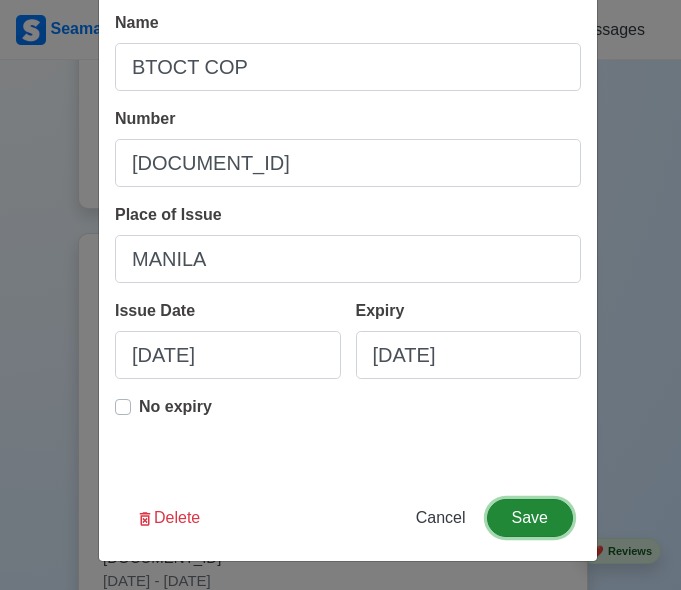 click on "Save" at bounding box center (530, 518) 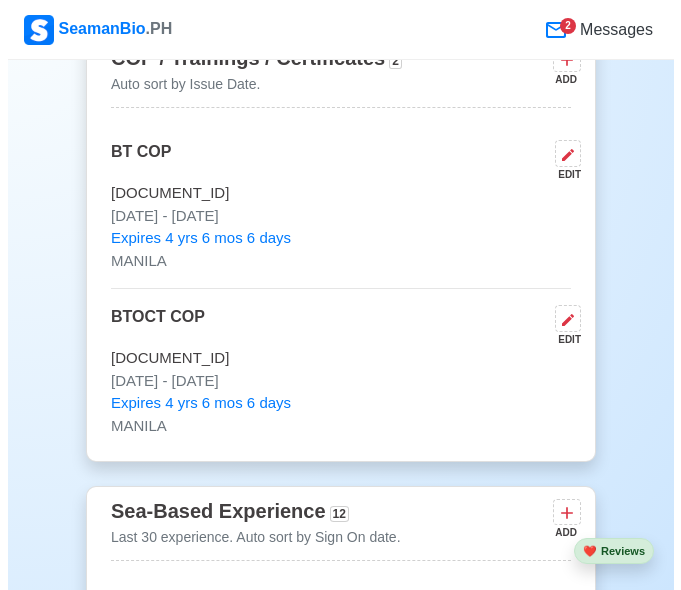 scroll, scrollTop: 3100, scrollLeft: 0, axis: vertical 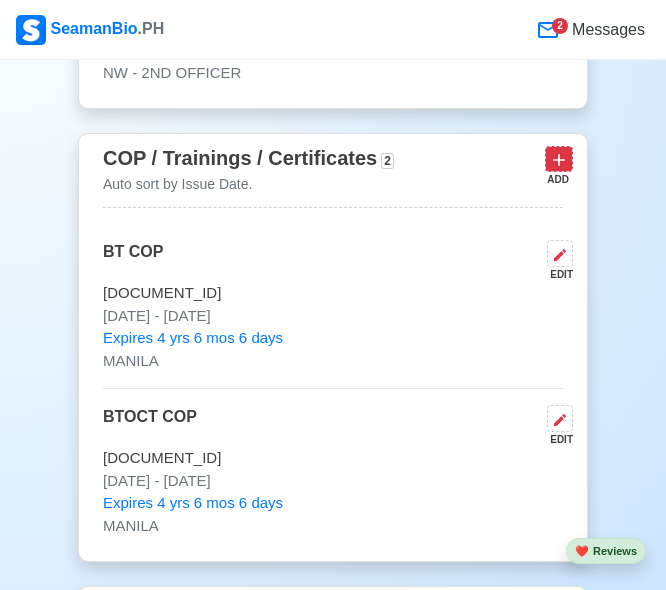 click 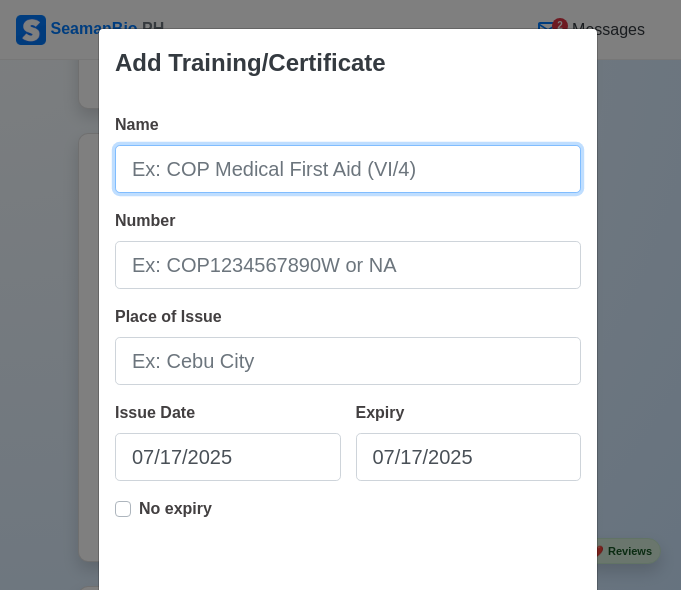 click on "Name" at bounding box center (348, 169) 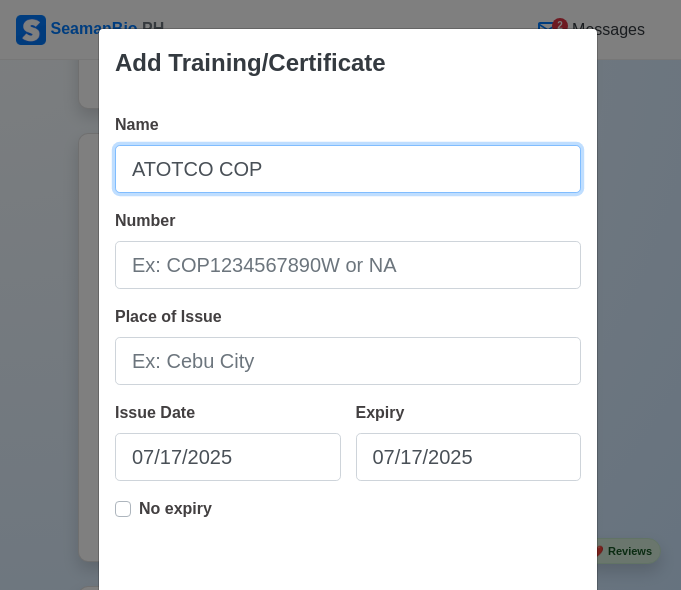 type on "ATOTCO COP" 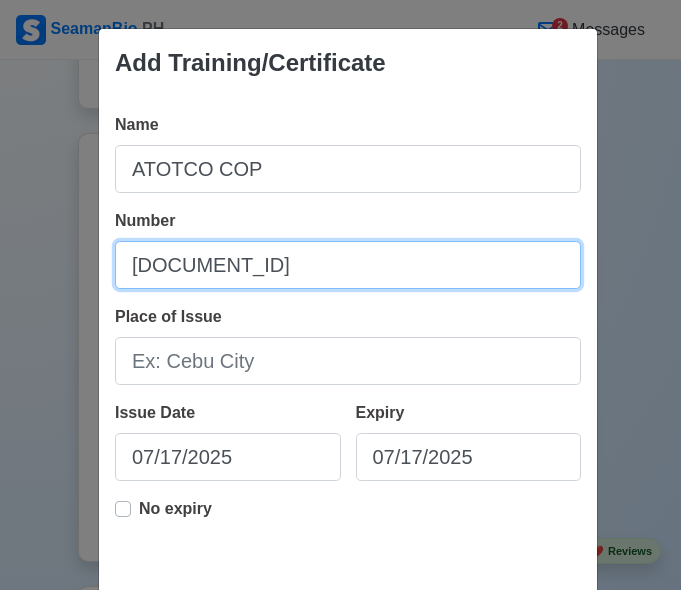 type on "[DOCUMENT_ID]" 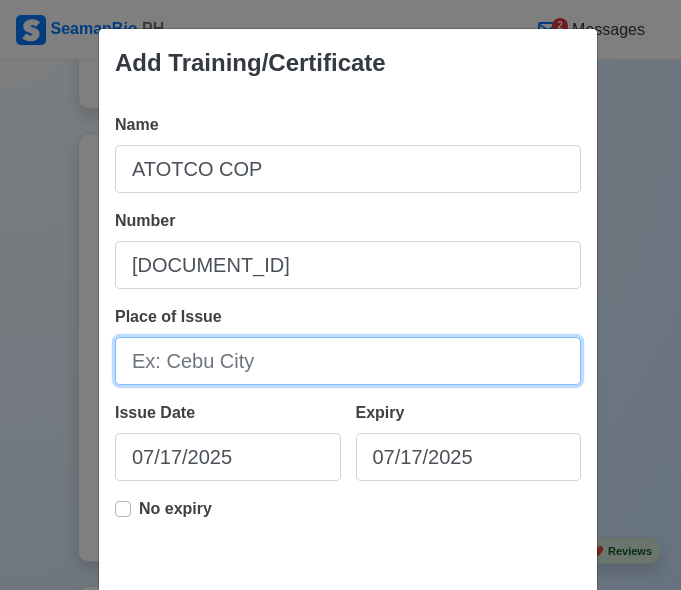 click on "Place of Issue" at bounding box center [348, 361] 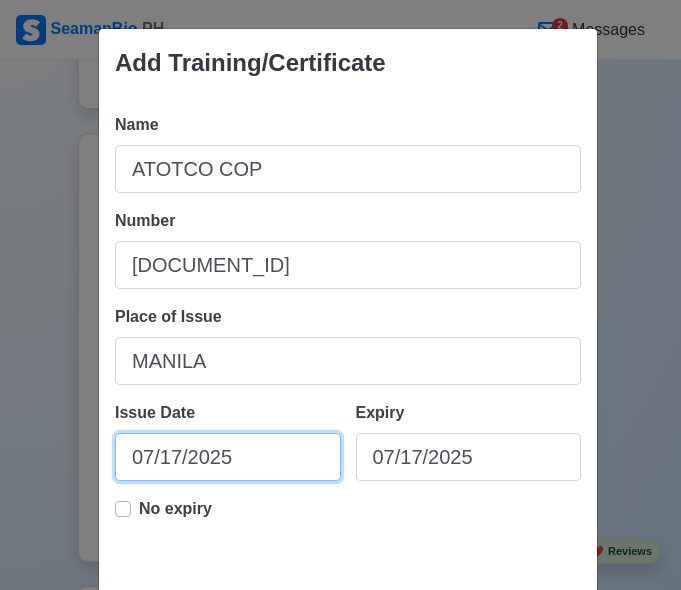 select on "****" 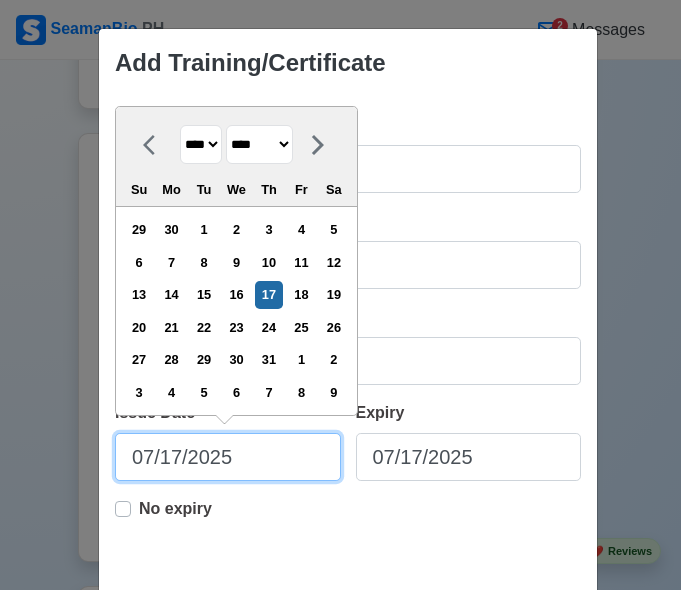 click on "07/17/2025" at bounding box center [228, 457] 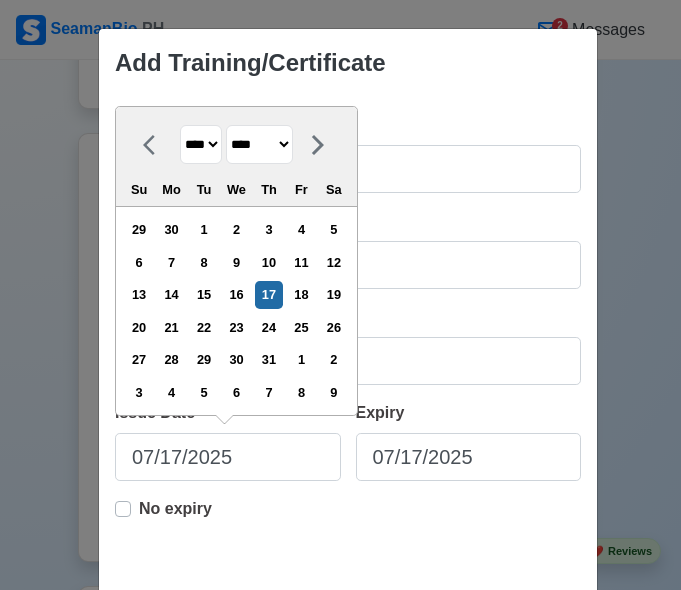 click on "******* ******** ***** ***** *** **** **** ****** ********* ******* ******** ********" at bounding box center (259, 144) 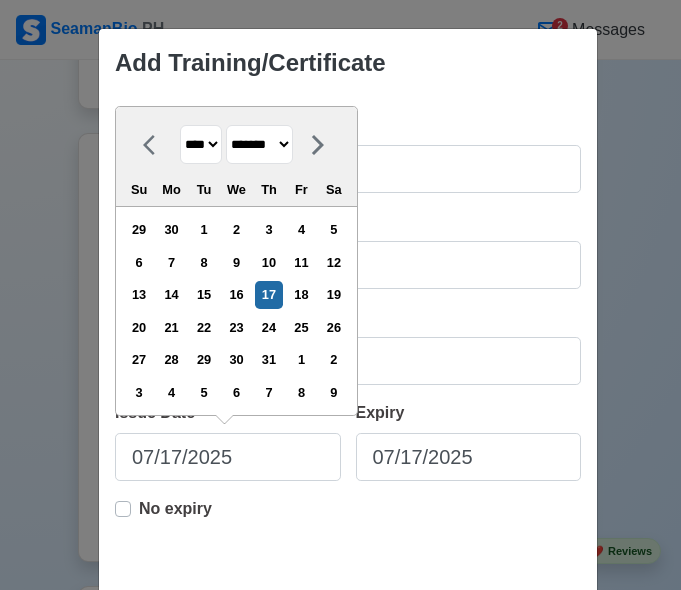 click on "******* ******** ***** ***** *** **** **** ****** ********* ******* ******** ********" at bounding box center (259, 144) 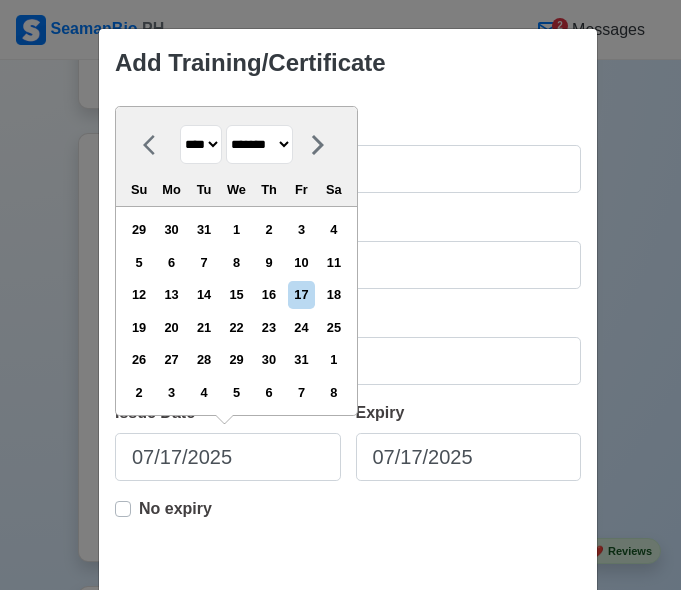 click on "**** **** **** **** **** **** **** **** **** **** **** **** **** **** **** **** **** **** **** **** **** **** **** **** **** **** **** **** **** **** **** **** **** **** **** **** **** **** **** **** **** **** **** **** **** **** **** **** **** **** **** **** **** **** **** **** **** **** **** **** **** **** **** **** **** **** **** **** **** **** **** **** **** **** **** **** **** **** **** **** **** **** **** **** **** **** **** **** **** **** **** **** **** **** **** **** **** **** **** **** **** **** **** **** **** ****" at bounding box center (201, 144) 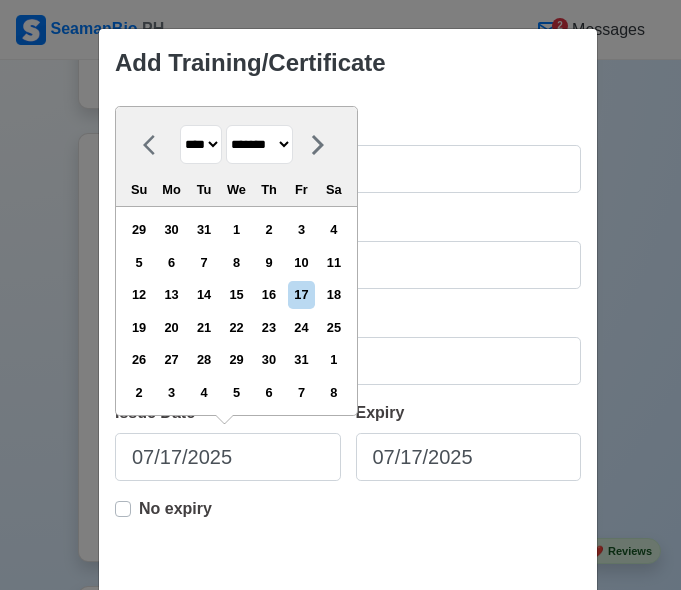 click on "**** **** **** **** **** **** **** **** **** **** **** **** **** **** **** **** **** **** **** **** **** **** **** **** **** **** **** **** **** **** **** **** **** **** **** **** **** **** **** **** **** **** **** **** **** **** **** **** **** **** **** **** **** **** **** **** **** **** **** **** **** **** **** **** **** **** **** **** **** **** **** **** **** **** **** **** **** **** **** **** **** **** **** **** **** **** **** **** **** **** **** **** **** **** **** **** **** **** **** **** **** **** **** **** **** ****" at bounding box center [201, 144] 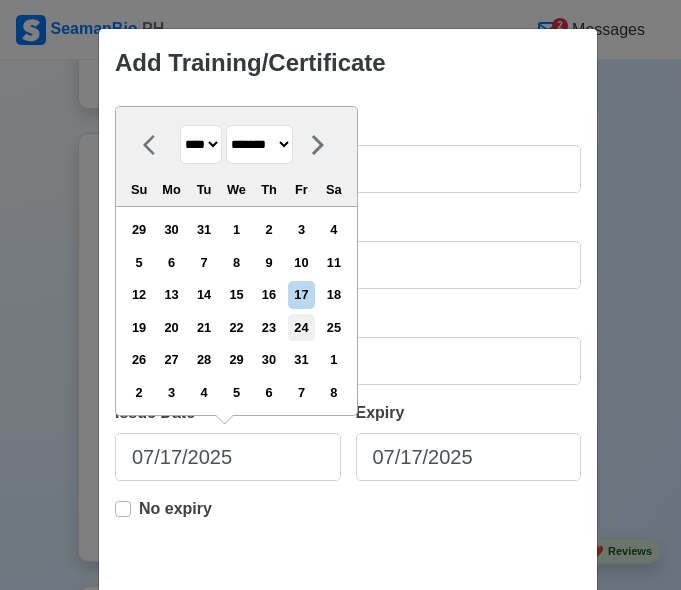 click on "24" at bounding box center [301, 327] 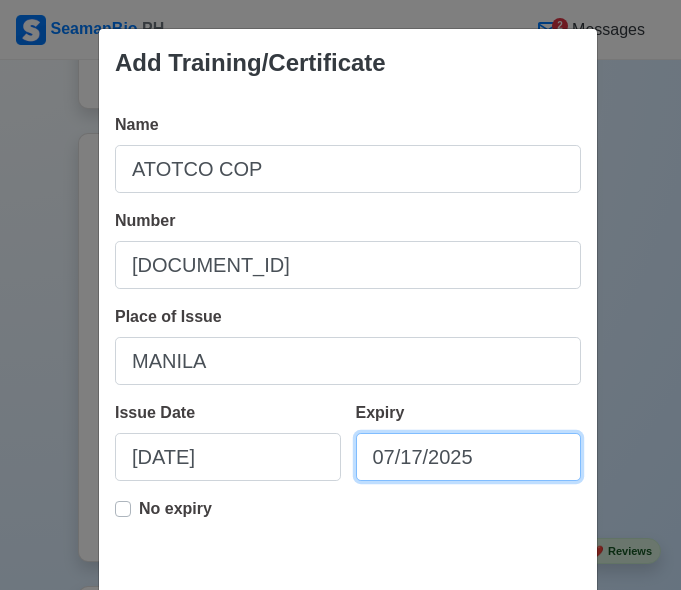 click on "07/17/2025" at bounding box center (469, 457) 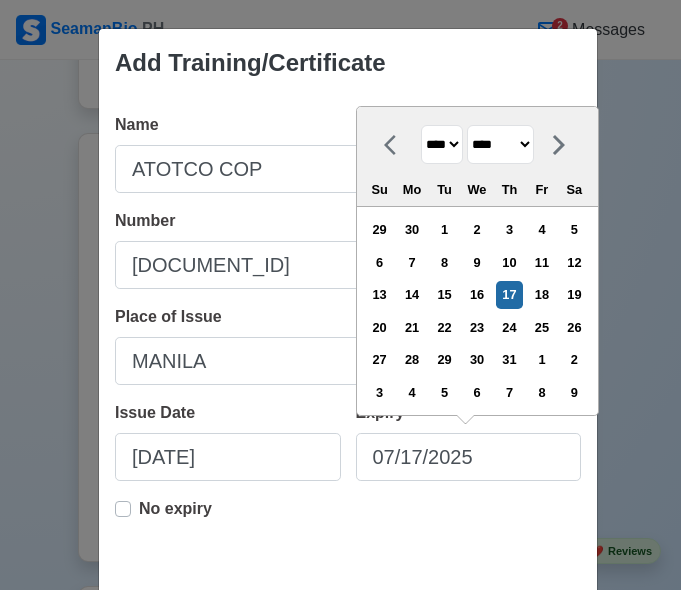 click on "******* ******** ***** ***** *** **** **** ****** ********* ******* ******** ********" at bounding box center [500, 144] 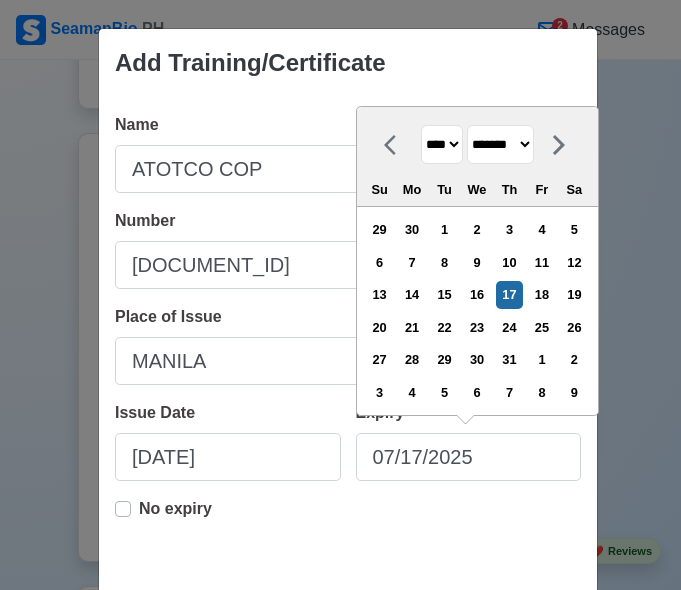 click on "******* ******** ***** ***** *** **** **** ****** ********* ******* ******** ********" at bounding box center [500, 144] 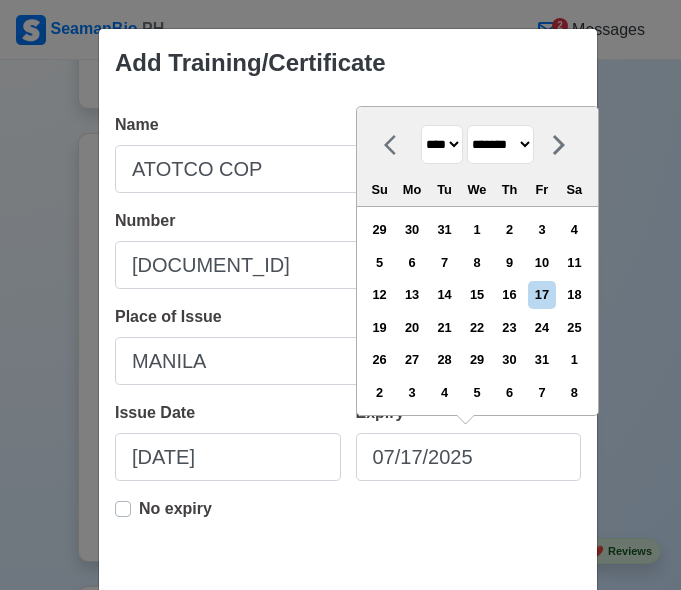 click on "**** **** **** **** **** **** **** **** **** **** **** **** **** **** **** **** **** **** **** **** **** **** **** **** **** **** **** **** **** **** **** **** **** **** **** **** **** **** **** **** **** **** **** **** **** **** **** **** **** **** **** **** **** **** **** **** **** **** **** **** **** **** **** **** **** **** **** **** **** **** **** **** **** **** **** **** **** **** **** **** **** **** **** **** **** **** **** **** **** **** **** **** **** **** **** **** **** **** **** **** **** **** **** **** **** **** **** **** **** **** **** **** **** **** **** **** **** **** **** **** ****" at bounding box center [442, 144] 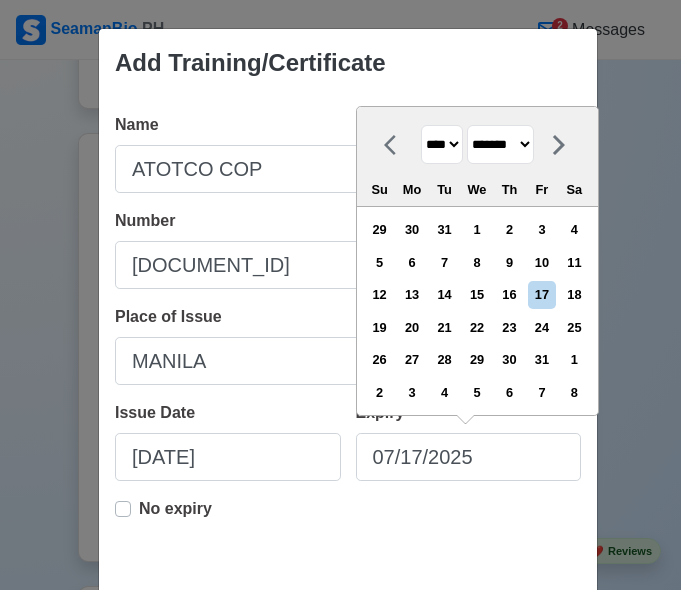 select on "****" 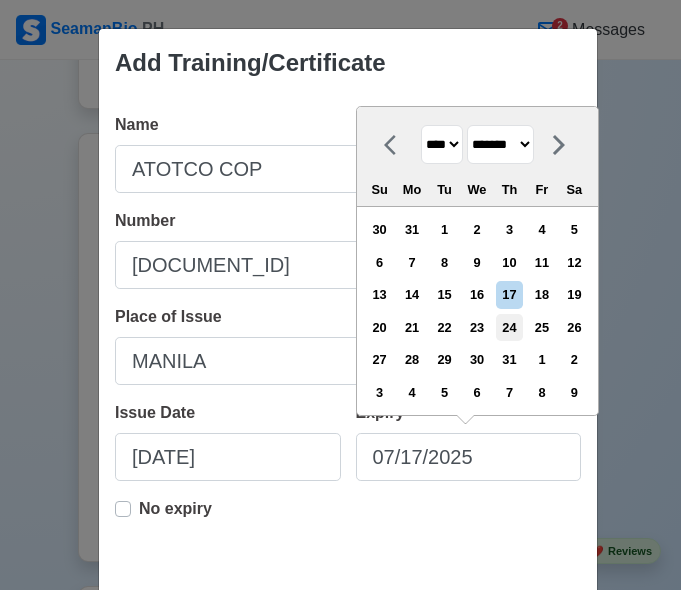 click on "24" at bounding box center (509, 327) 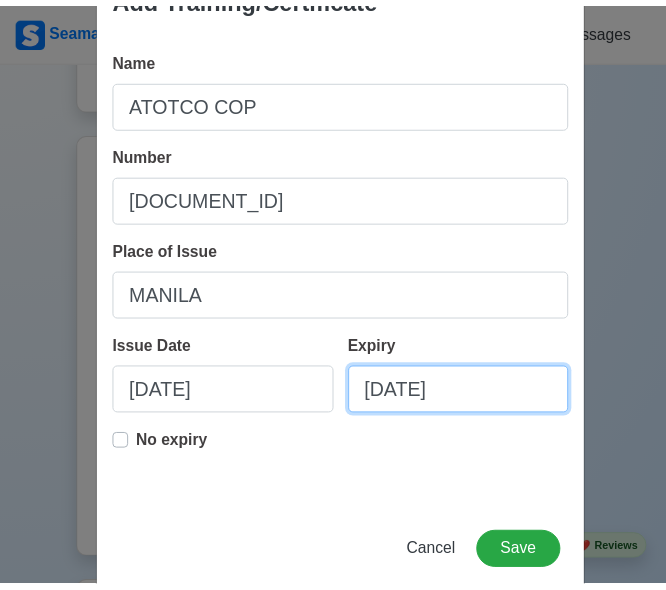 scroll, scrollTop: 102, scrollLeft: 0, axis: vertical 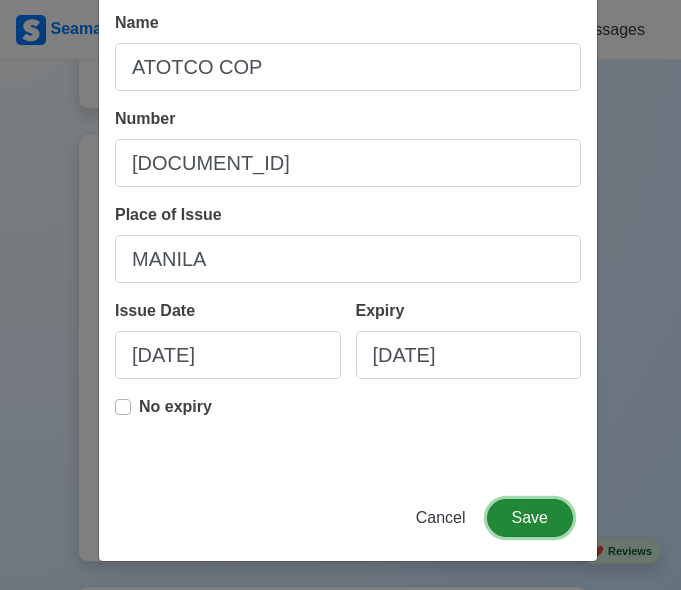 click on "Save" at bounding box center (530, 518) 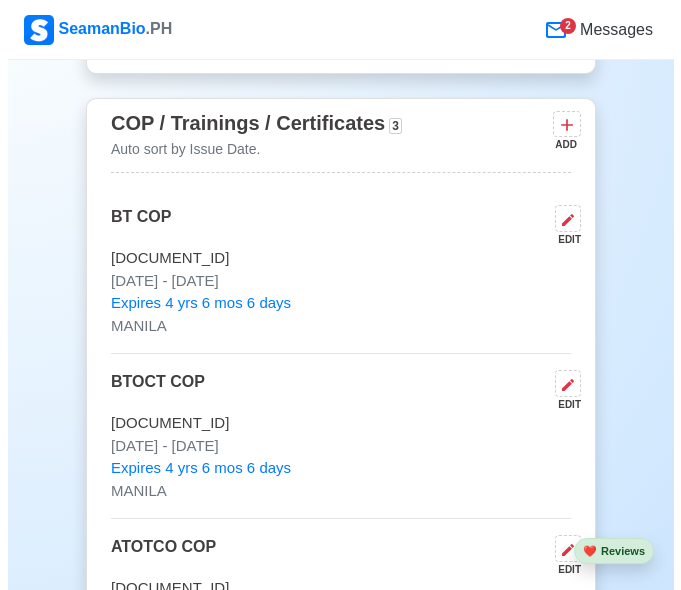 scroll, scrollTop: 3100, scrollLeft: 0, axis: vertical 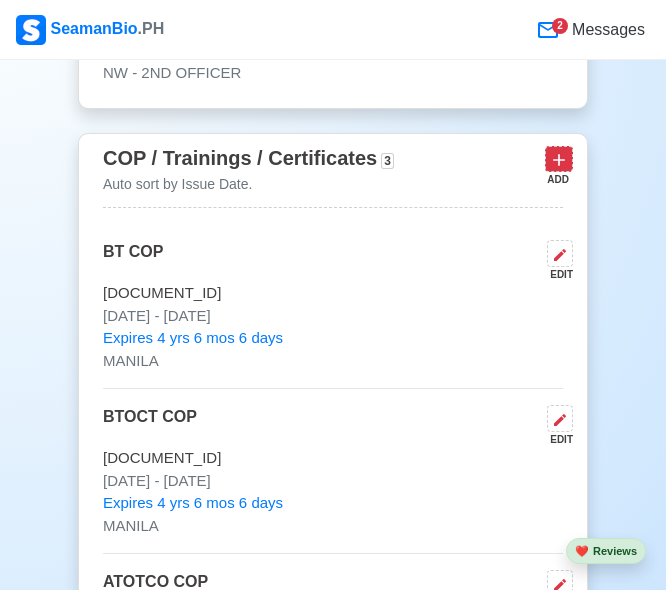 click 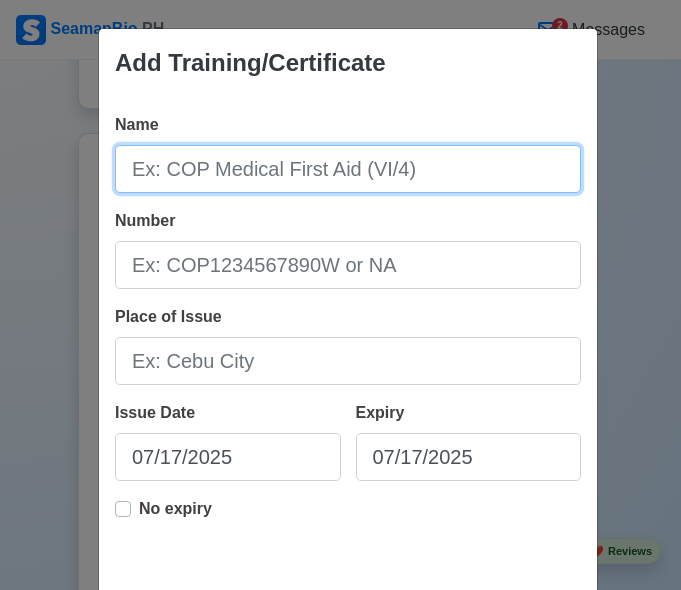 click on "Name" at bounding box center [348, 169] 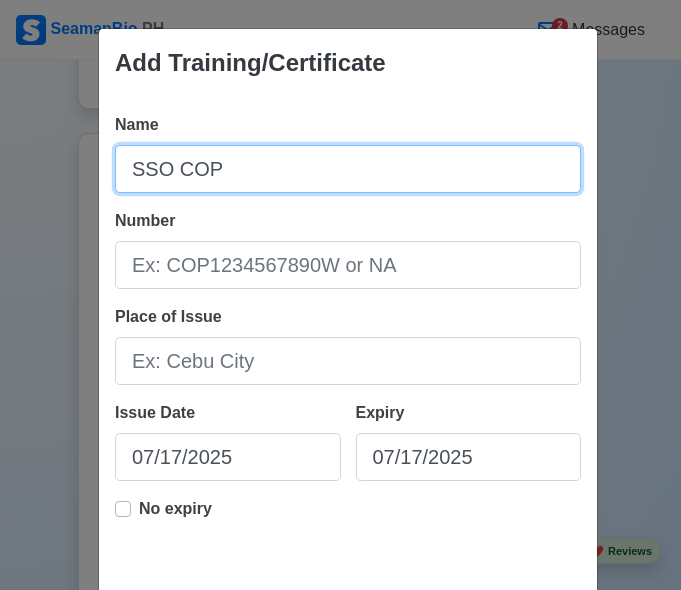 type on "SSO COP" 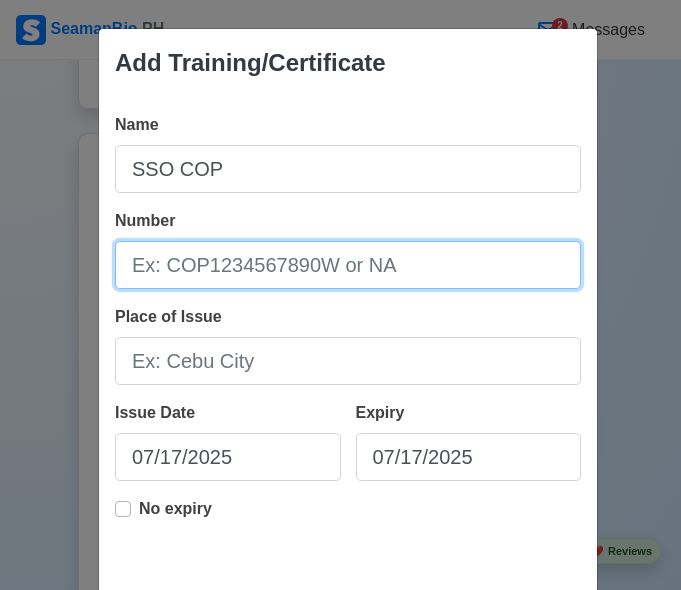 click on "Number" at bounding box center [348, 265] 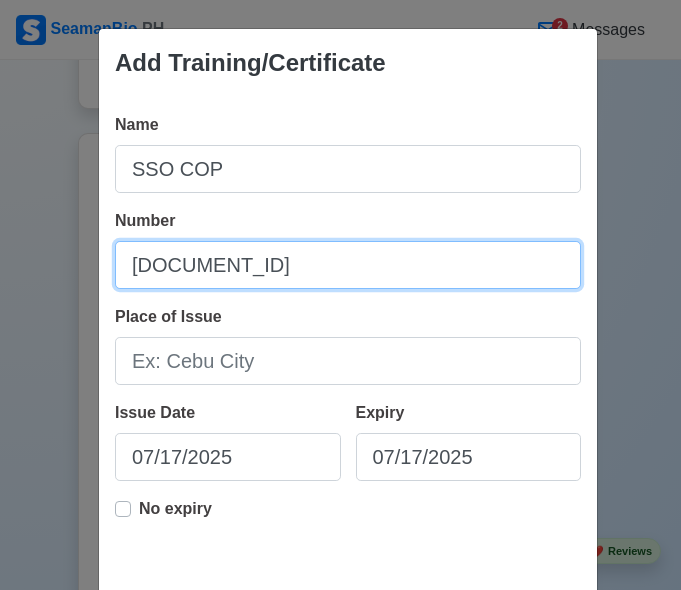 type on "[DOCUMENT_ID]" 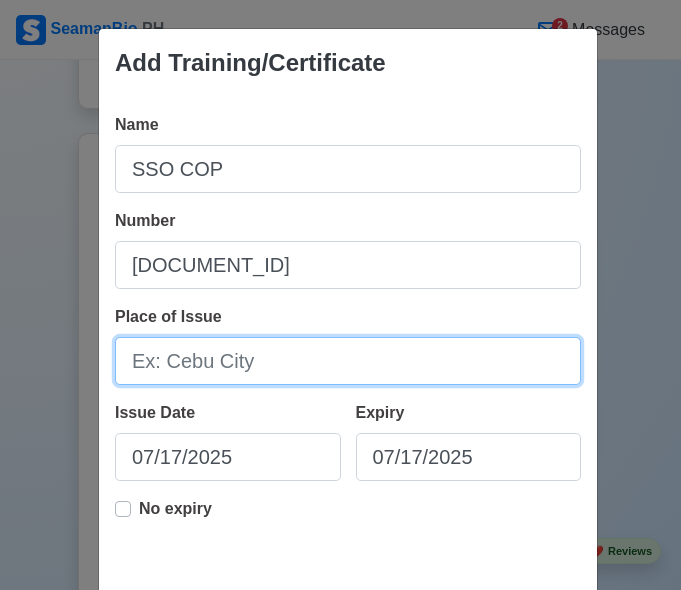 click on "Place of Issue" at bounding box center (348, 361) 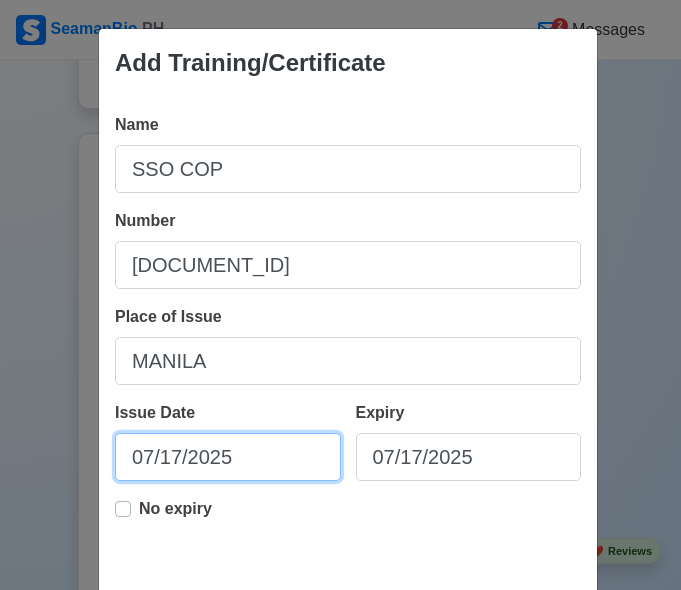 select on "****" 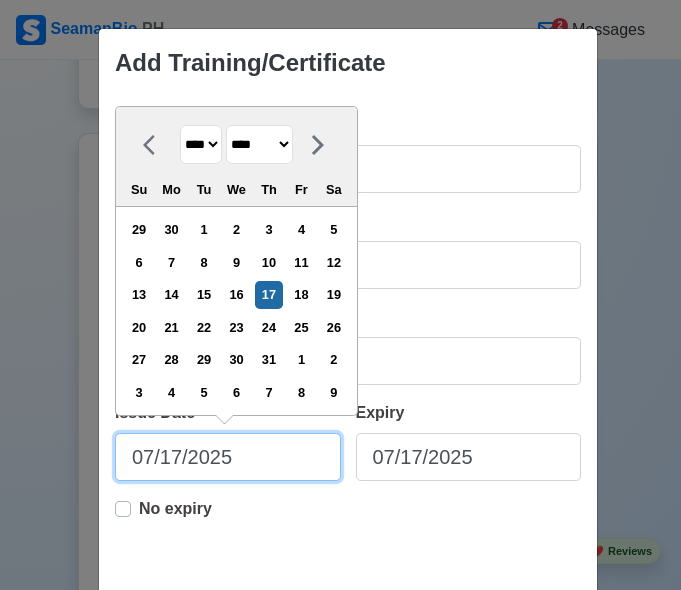 click on "07/17/2025" at bounding box center [228, 457] 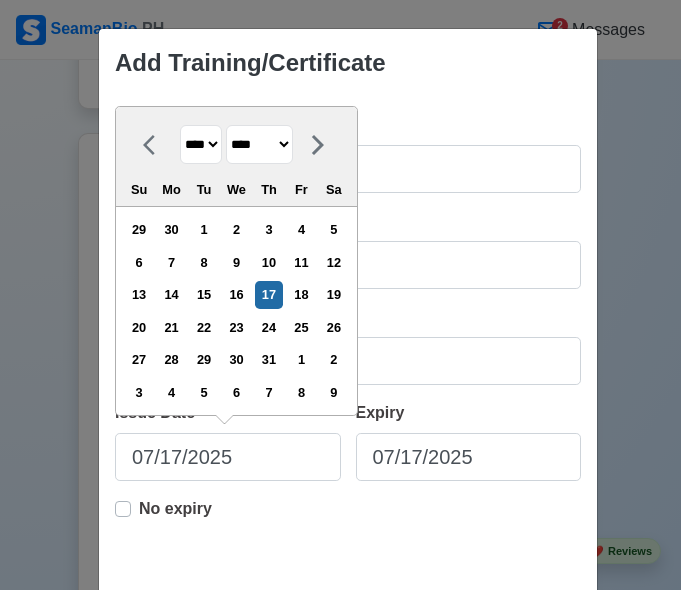 click on "******* ******** ***** ***** *** **** **** ****** ********* ******* ******** ********" at bounding box center [259, 144] 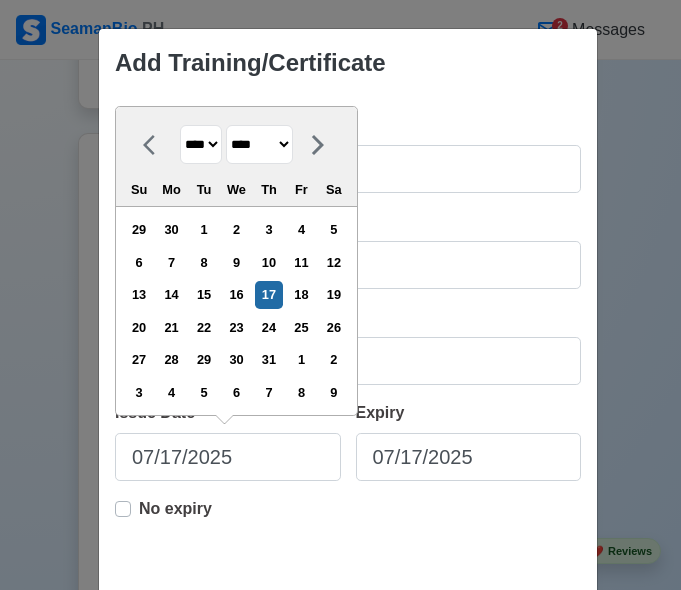 select on "*********" 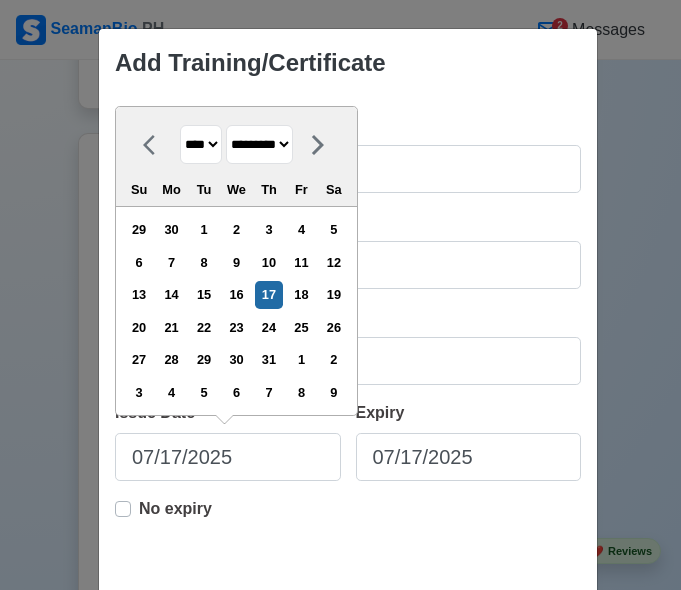 click on "******* ******** ***** ***** *** **** **** ****** ********* ******* ******** ********" at bounding box center [259, 144] 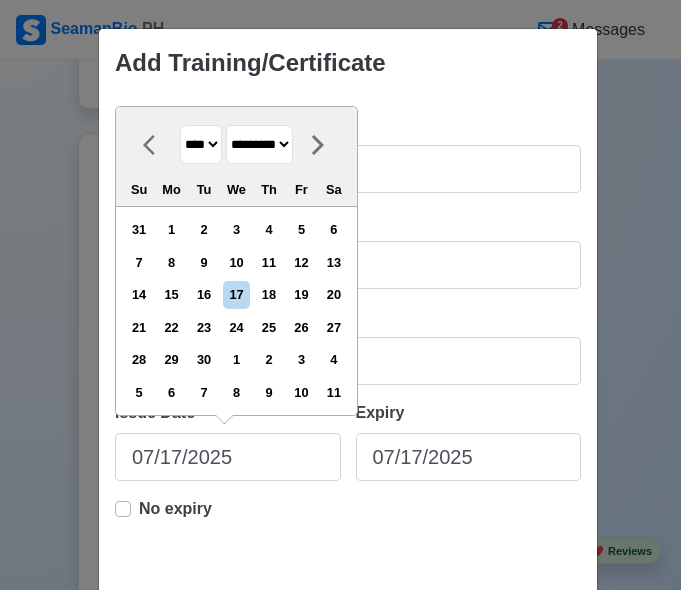 click on "**** **** **** **** **** **** **** **** **** **** **** **** **** **** **** **** **** **** **** **** **** **** **** **** **** **** **** **** **** **** **** **** **** **** **** **** **** **** **** **** **** **** **** **** **** **** **** **** **** **** **** **** **** **** **** **** **** **** **** **** **** **** **** **** **** **** **** **** **** **** **** **** **** **** **** **** **** **** **** **** **** **** **** **** **** **** **** **** **** **** **** **** **** **** **** **** **** **** **** **** **** **** **** **** **** ****" at bounding box center (201, 144) 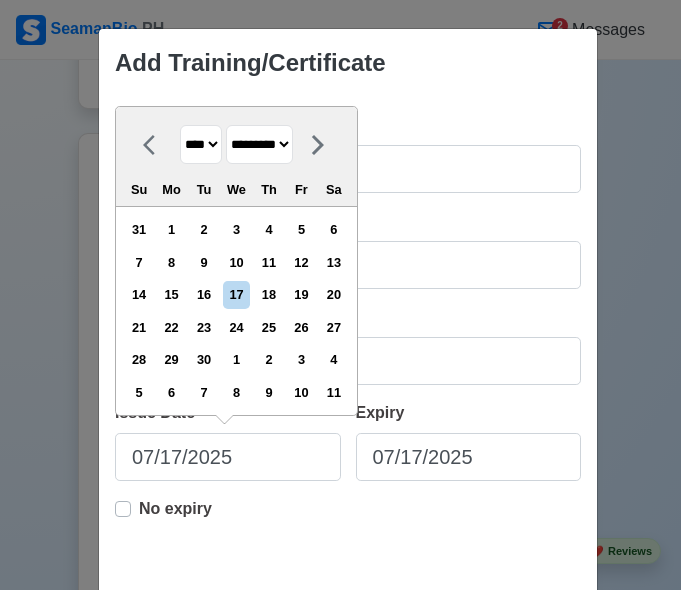 select on "****" 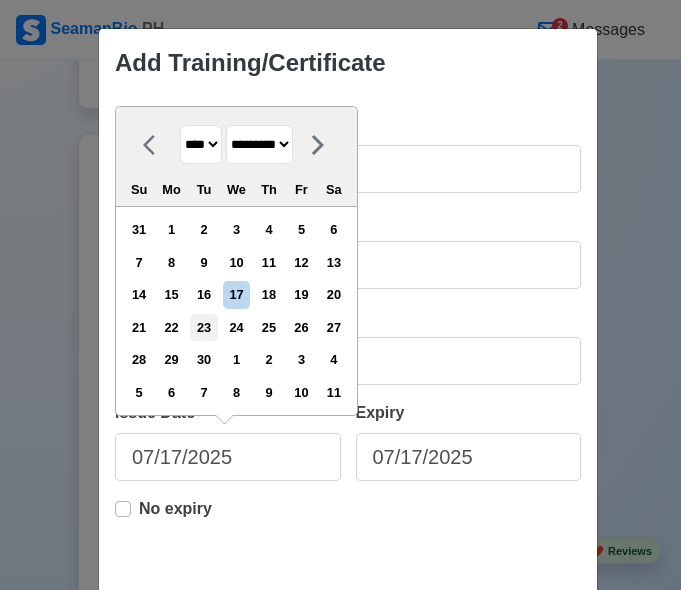 click on "23" at bounding box center [203, 327] 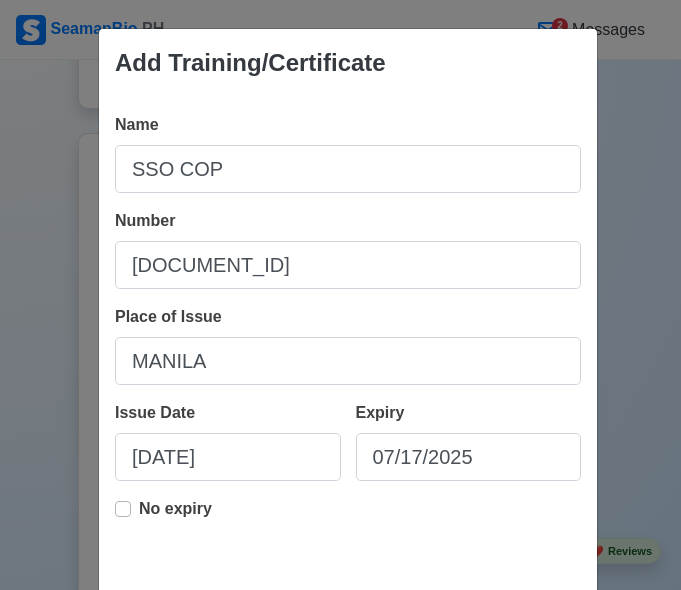 click on "No expiry" at bounding box center [175, 517] 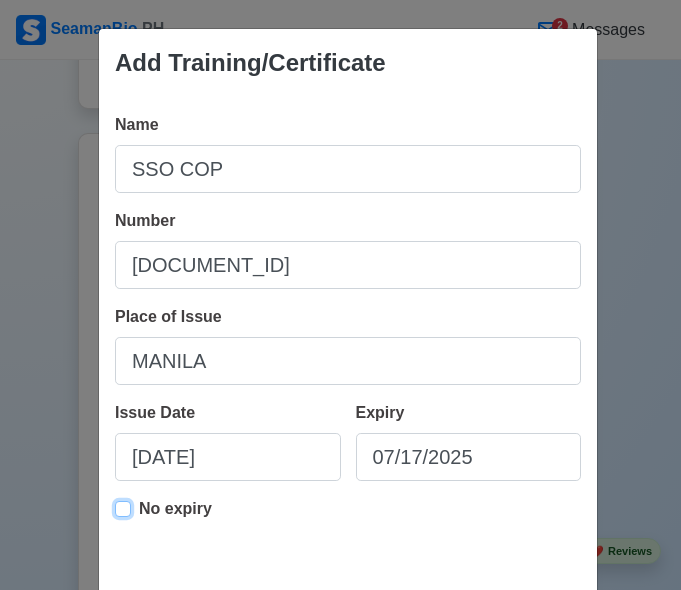 type on "[DATE]" 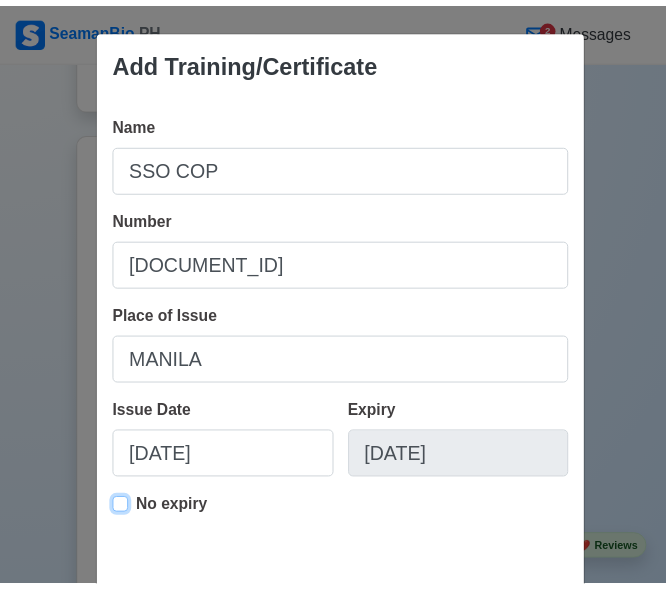 scroll, scrollTop: 102, scrollLeft: 0, axis: vertical 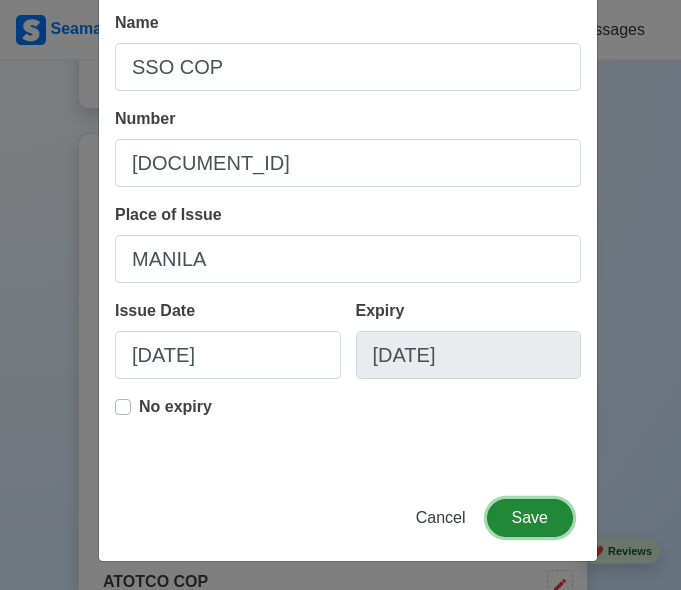 click on "Save" at bounding box center (530, 518) 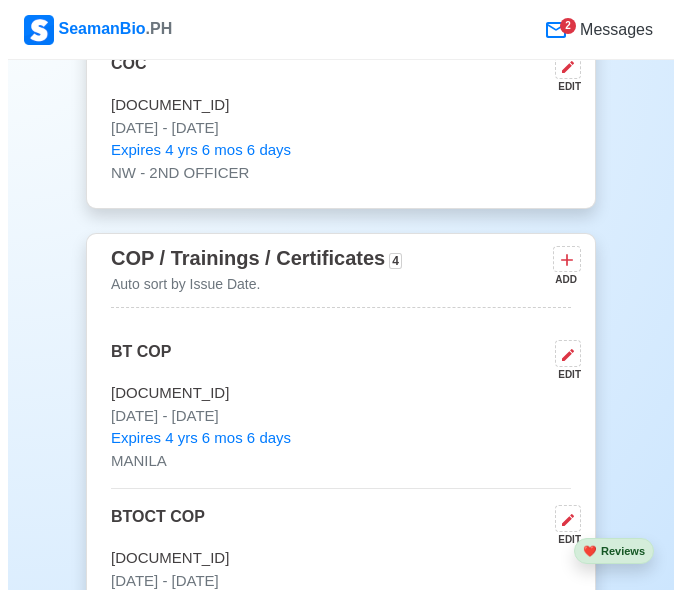 scroll, scrollTop: 3100, scrollLeft: 0, axis: vertical 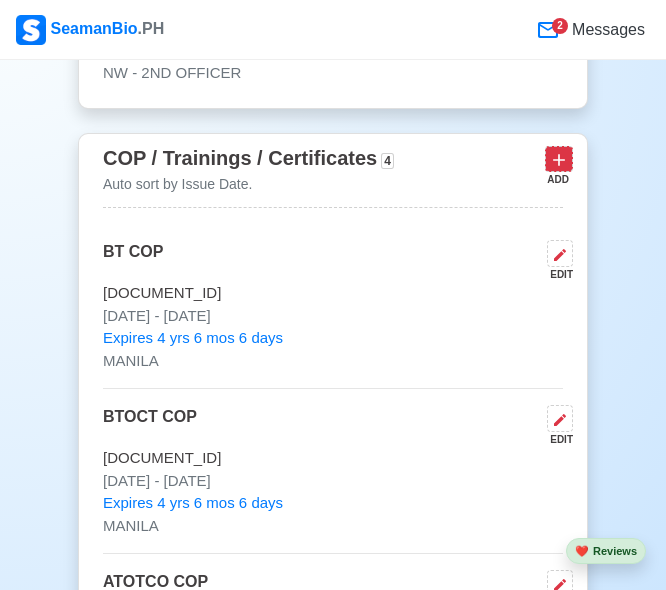 click 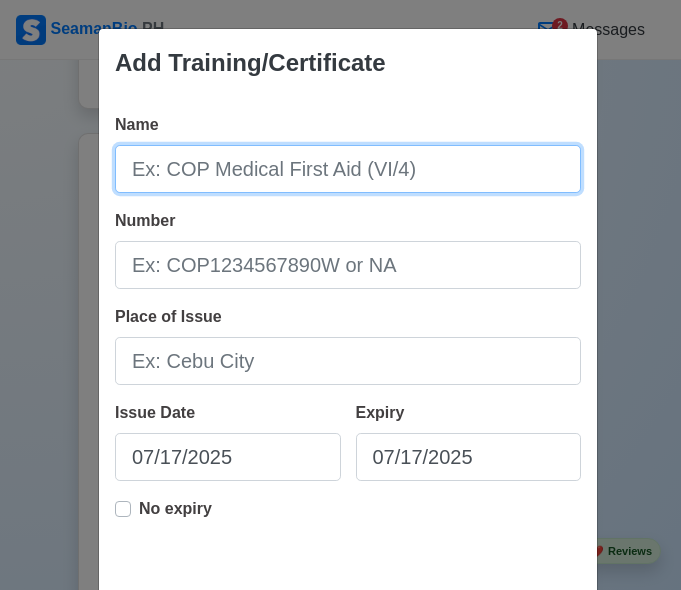 click on "Name" at bounding box center [348, 169] 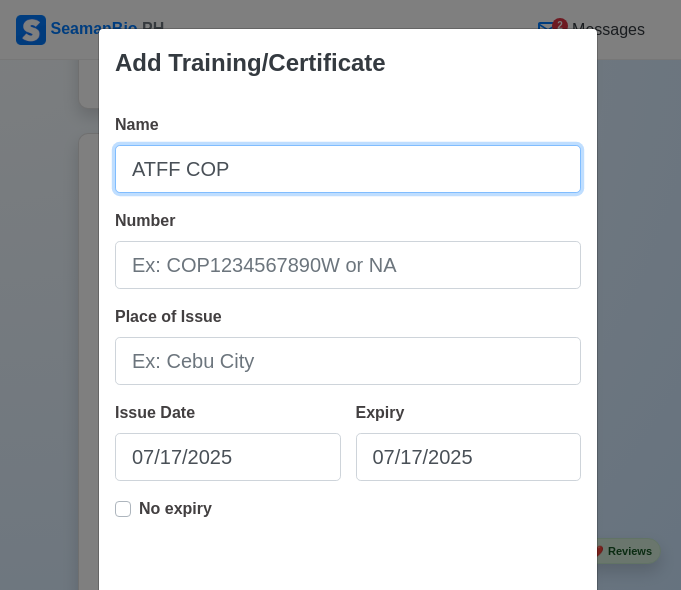 type on "ATFF COP" 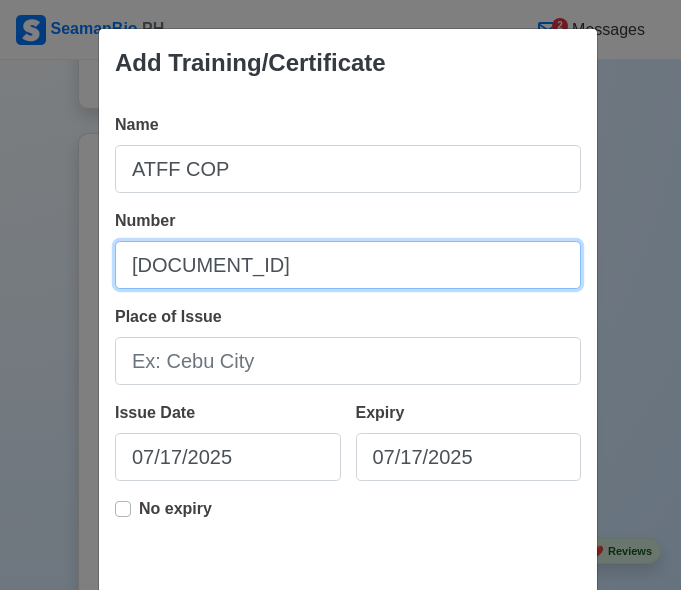 type on "[DOCUMENT_ID]" 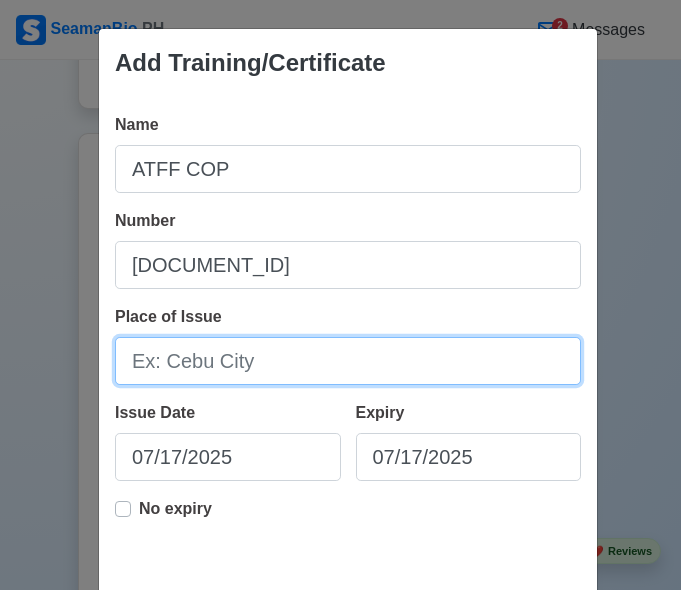click on "Place of Issue" at bounding box center (348, 361) 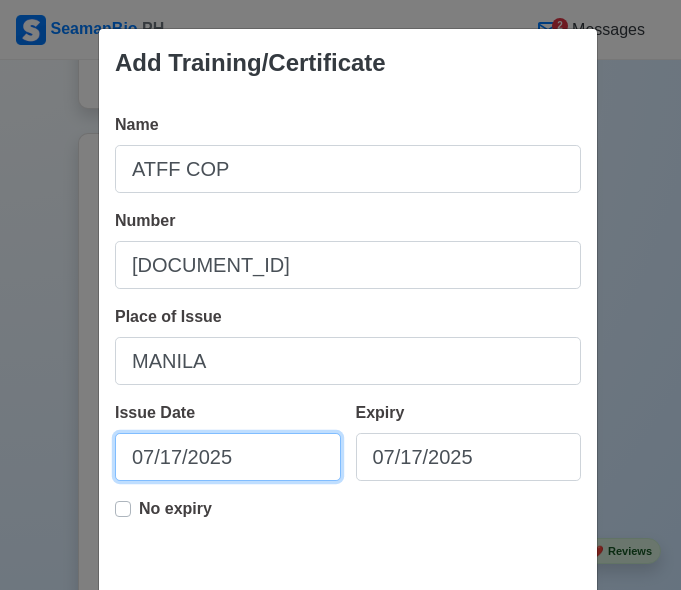 click on "07/17/2025" at bounding box center [228, 457] 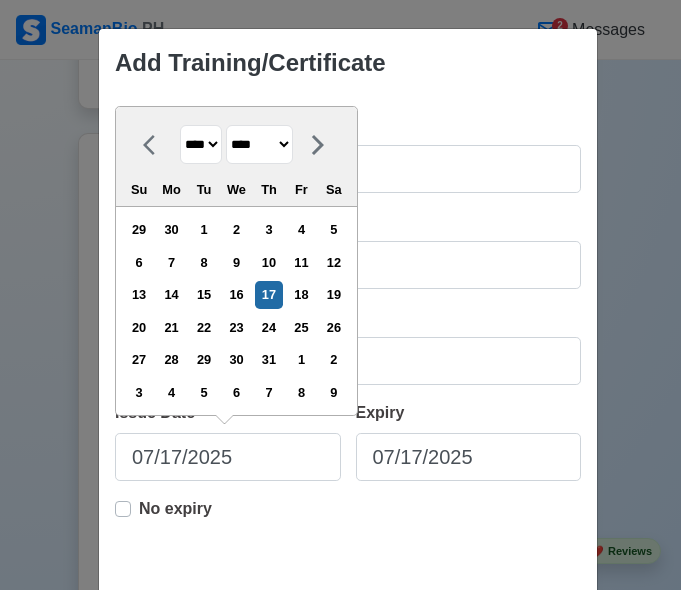click on "******* ******** ***** ***** *** **** **** ****** ********* ******* ******** ********" at bounding box center [259, 144] 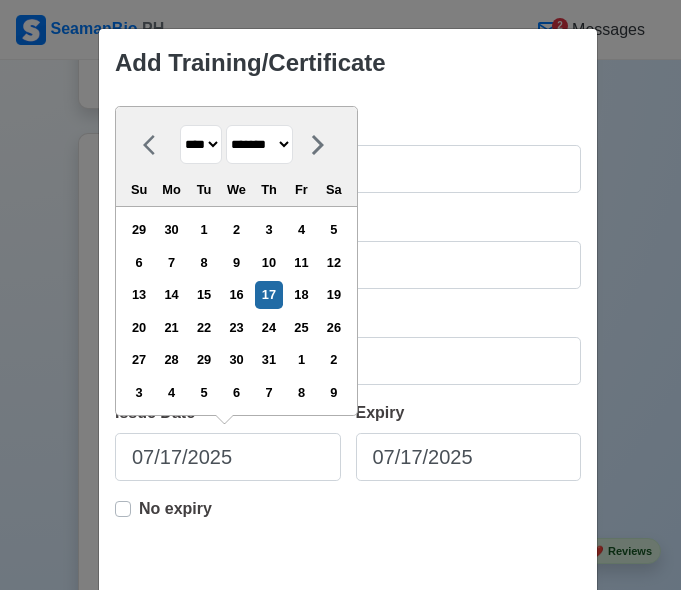 click on "******* ******** ***** ***** *** **** **** ****** ********* ******* ******** ********" at bounding box center (259, 144) 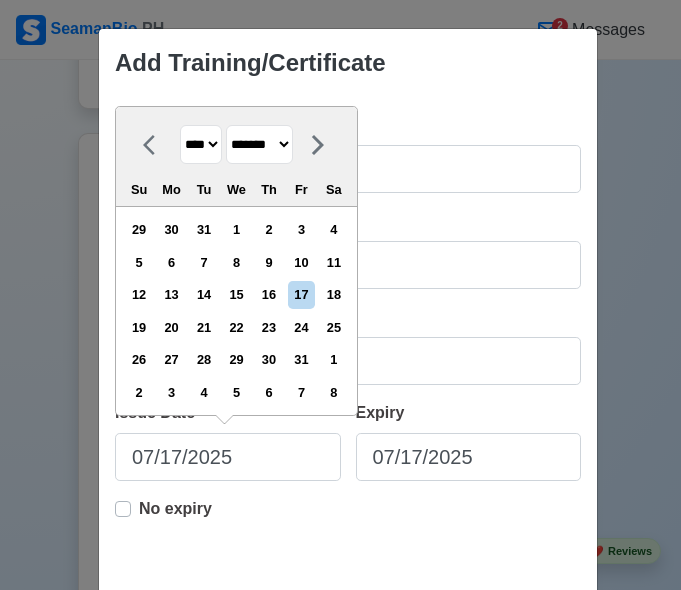click on "**** **** **** **** **** **** **** **** **** **** **** **** **** **** **** **** **** **** **** **** **** **** **** **** **** **** **** **** **** **** **** **** **** **** **** **** **** **** **** **** **** **** **** **** **** **** **** **** **** **** **** **** **** **** **** **** **** **** **** **** **** **** **** **** **** **** **** **** **** **** **** **** **** **** **** **** **** **** **** **** **** **** **** **** **** **** **** **** **** **** **** **** **** **** **** **** **** **** **** **** **** **** **** **** **** ****" at bounding box center (201, 144) 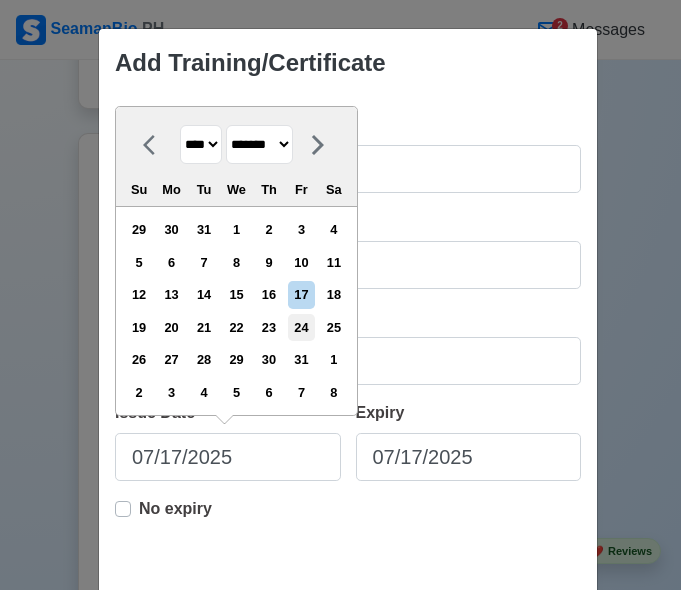 click on "24" at bounding box center [301, 327] 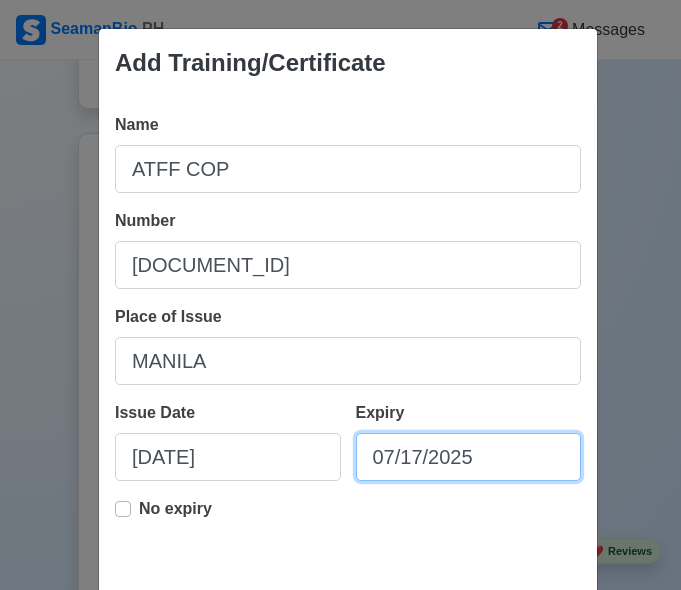 click on "07/17/2025" at bounding box center (469, 457) 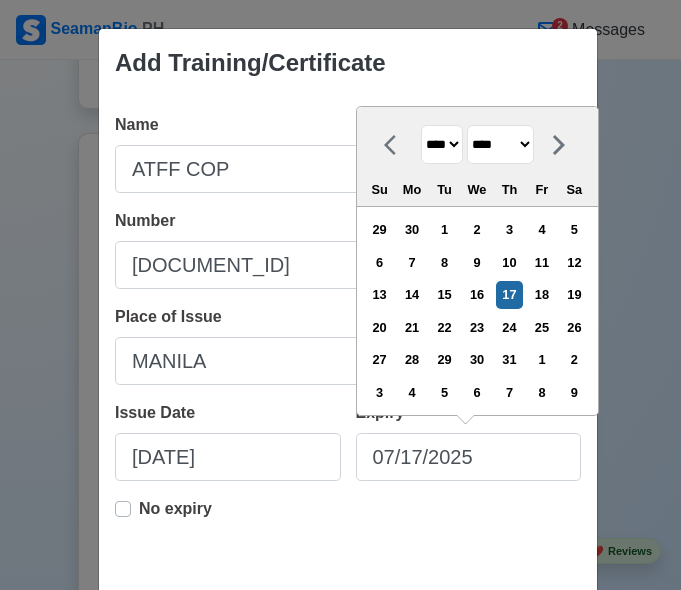 click on "******* ******** ***** ***** *** **** **** ****** ********* ******* ******** ********" at bounding box center (500, 144) 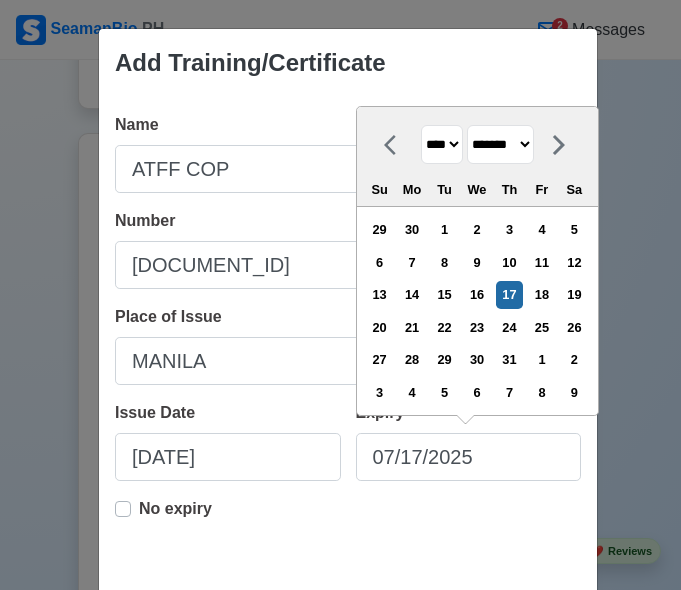 click on "******* ******** ***** ***** *** **** **** ****** ********* ******* ******** ********" at bounding box center [500, 144] 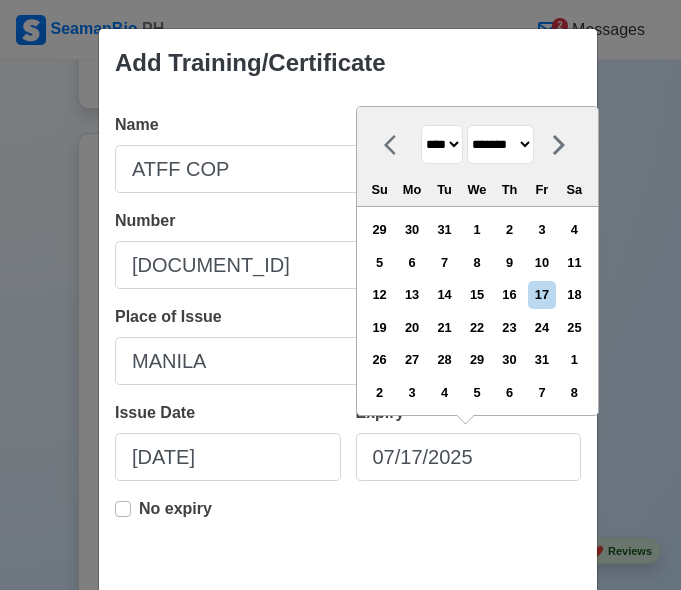 click on "**** **** **** **** **** **** **** **** **** **** **** **** **** **** **** **** **** **** **** **** **** **** **** **** **** **** **** **** **** **** **** **** **** **** **** **** **** **** **** **** **** **** **** **** **** **** **** **** **** **** **** **** **** **** **** **** **** **** **** **** **** **** **** **** **** **** **** **** **** **** **** **** **** **** **** **** **** **** **** **** **** **** **** **** **** **** **** **** **** **** **** **** **** **** **** **** **** **** **** **** **** **** **** **** **** **** **** **** **** **** **** **** **** **** **** **** **** **** **** **** ****" at bounding box center (442, 144) 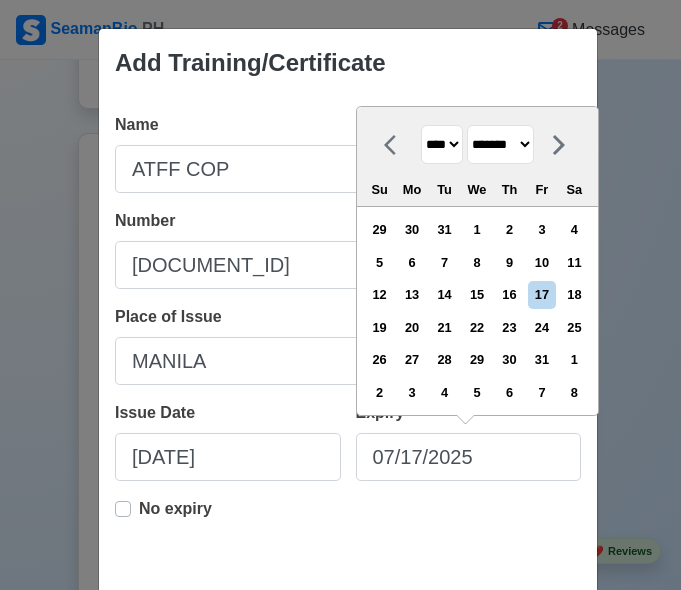 select on "****" 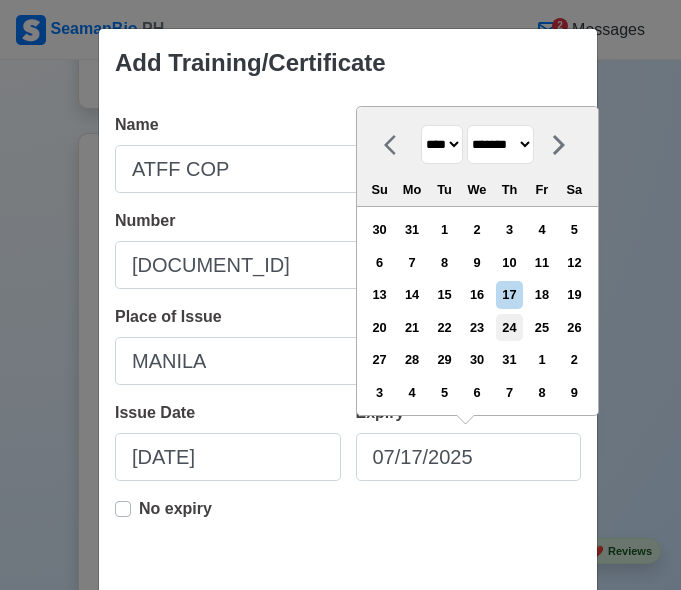 click on "24" at bounding box center [509, 327] 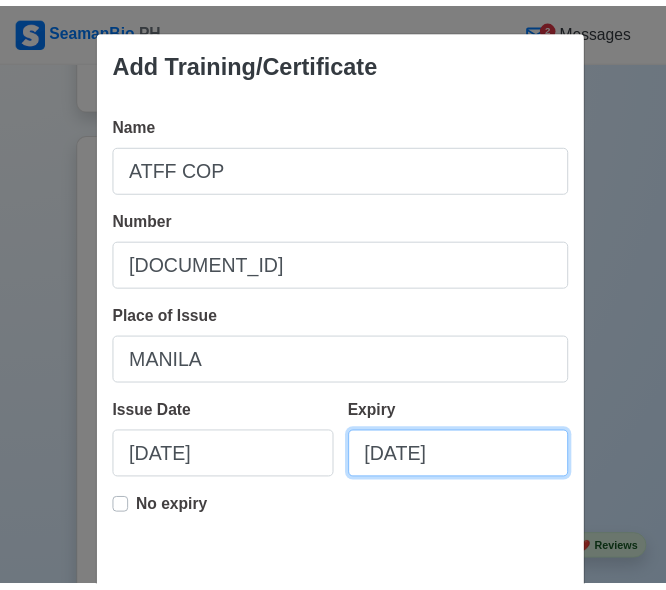 scroll, scrollTop: 102, scrollLeft: 0, axis: vertical 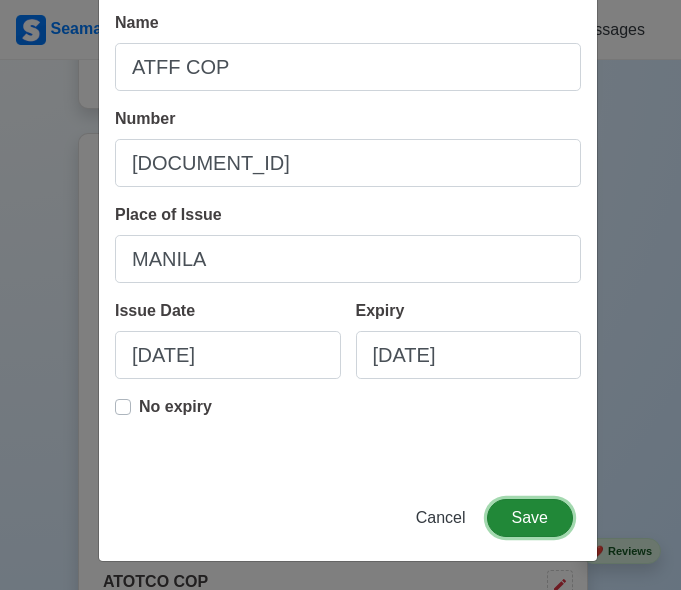 click on "Save" at bounding box center (530, 518) 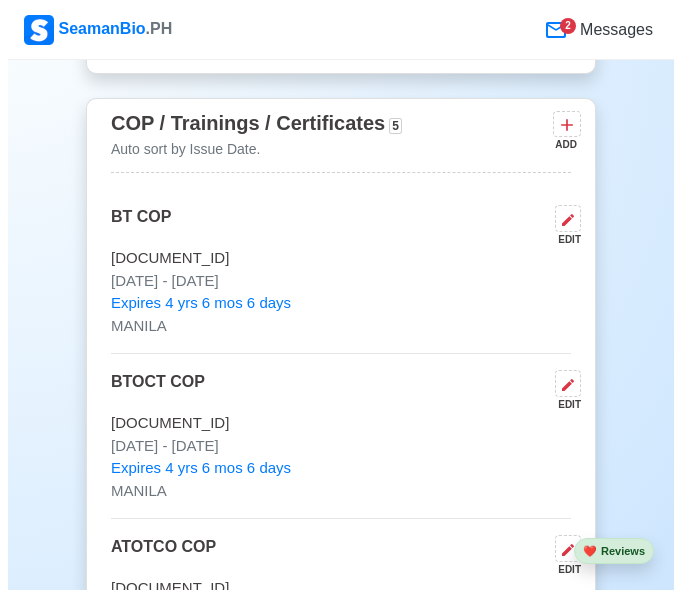 scroll, scrollTop: 3100, scrollLeft: 0, axis: vertical 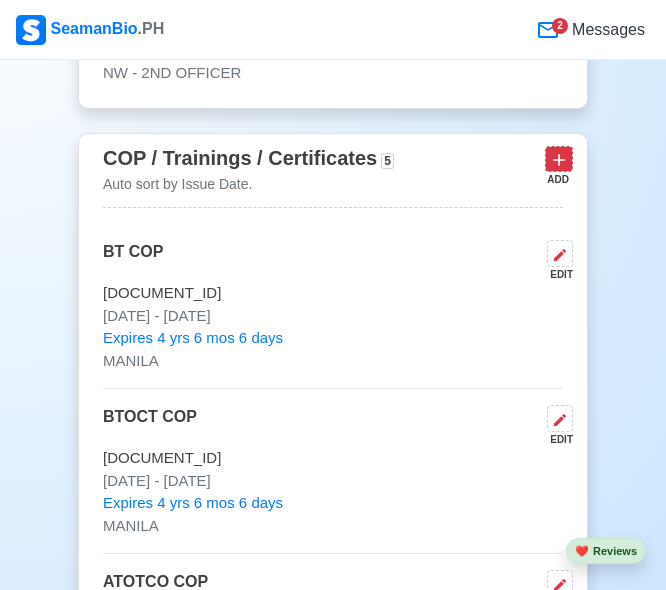 click 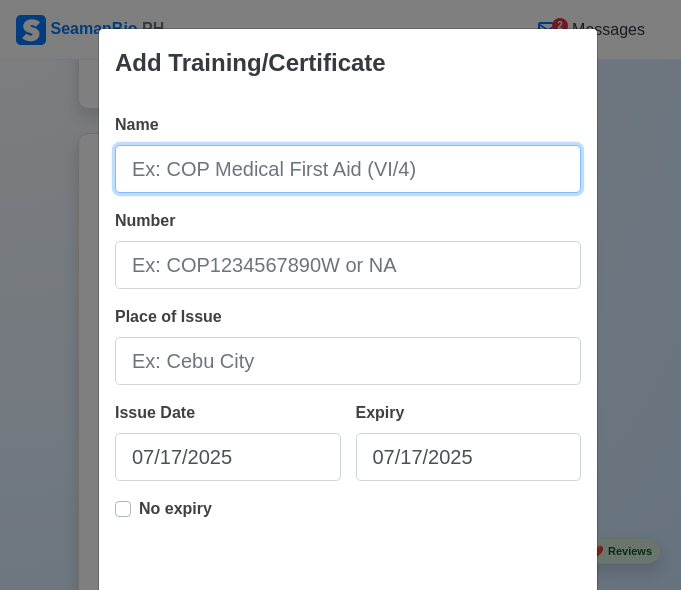 click on "Name" at bounding box center (348, 169) 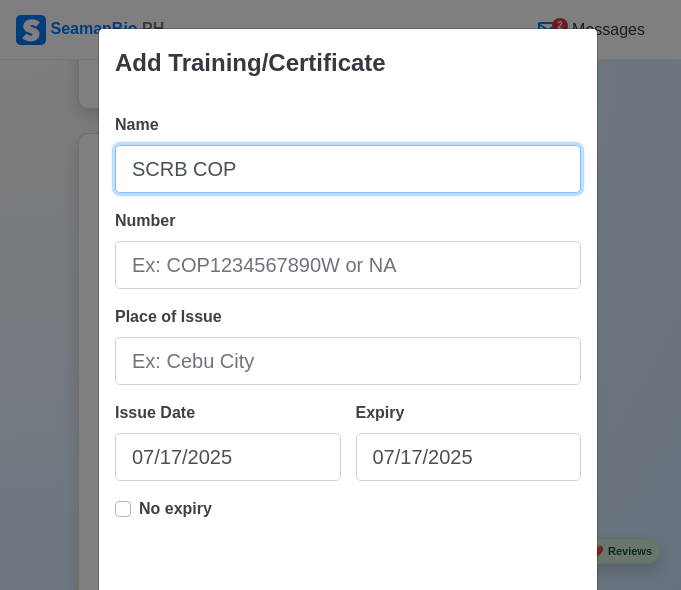 type on "SCRB COP" 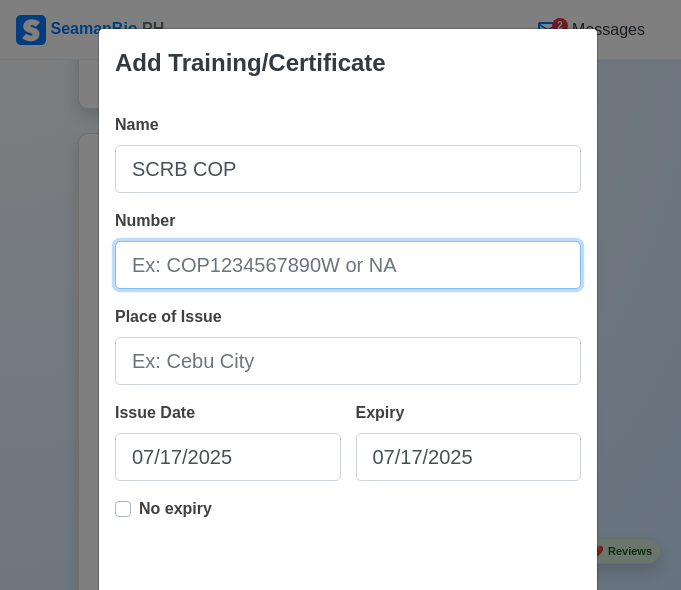 click on "Number" at bounding box center [348, 265] 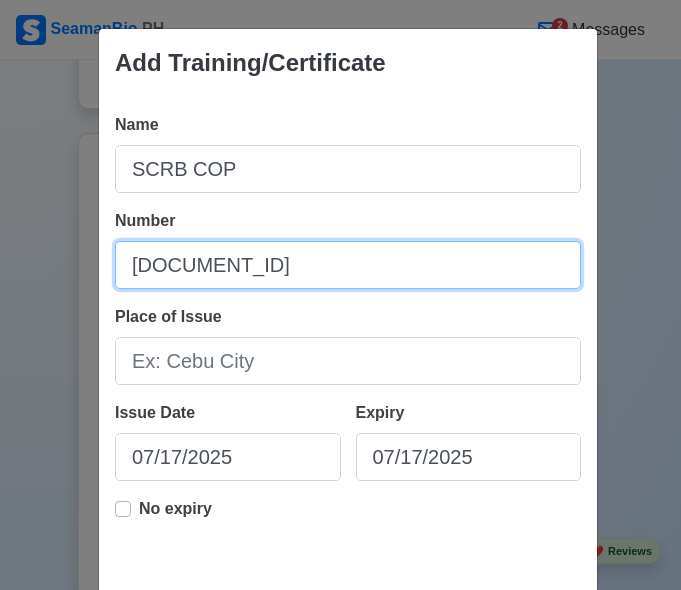 type on "[DOCUMENT_ID]" 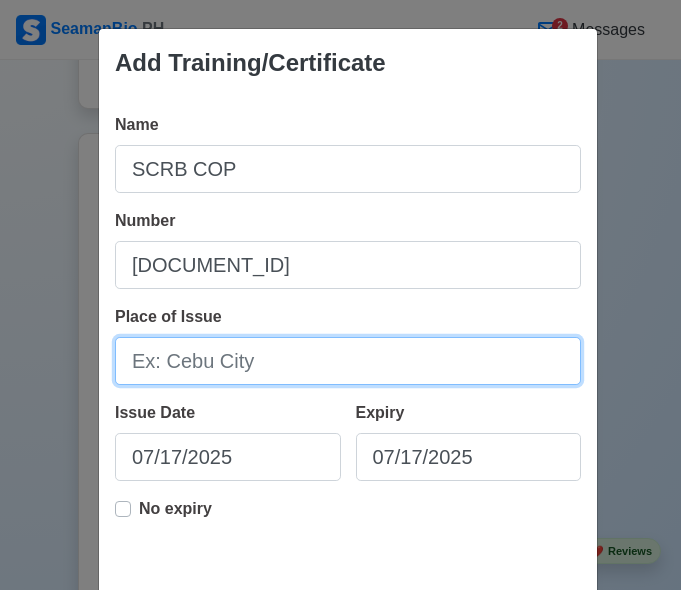 click on "Place of Issue" at bounding box center (348, 361) 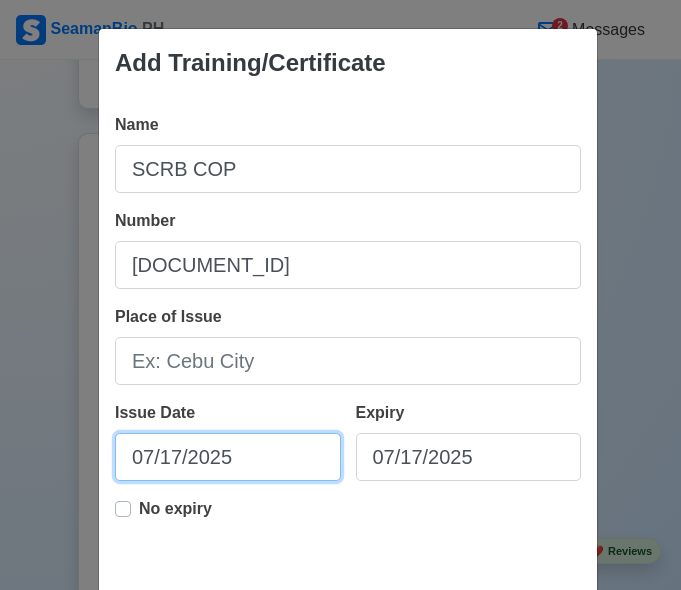 select on "****" 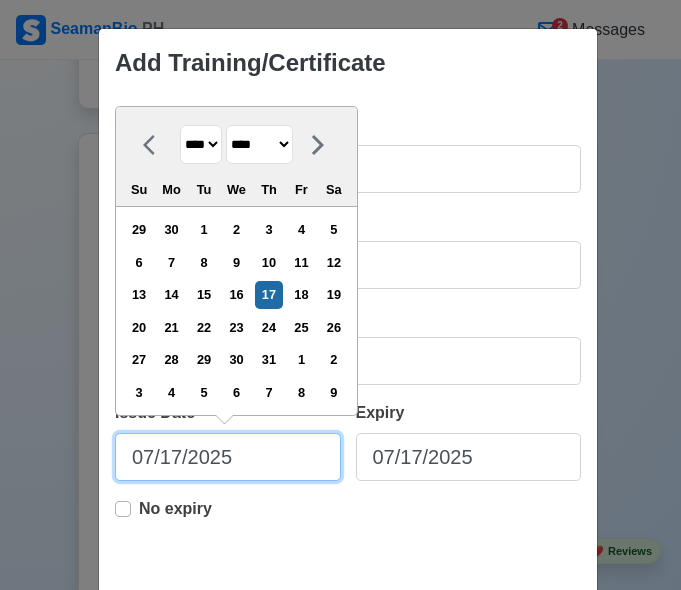 click on "07/17/2025" at bounding box center [228, 457] 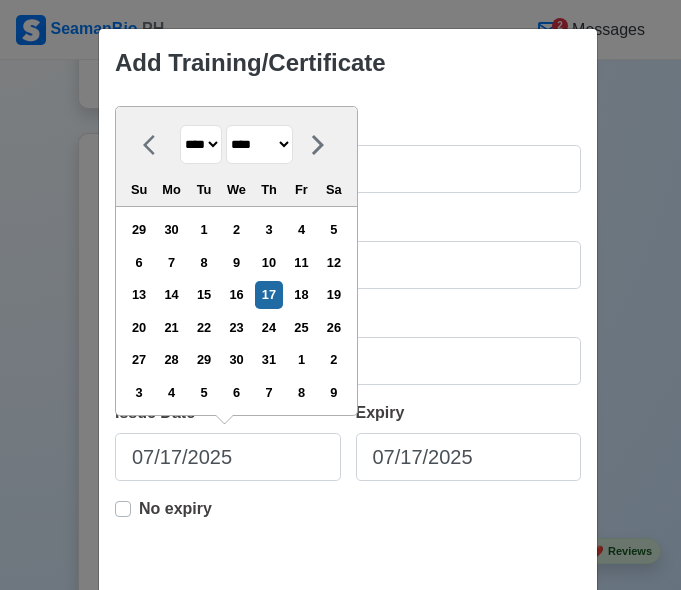 click on "******* ******** ***** ***** *** **** **** ****** ********* ******* ******** ********" at bounding box center (259, 144) 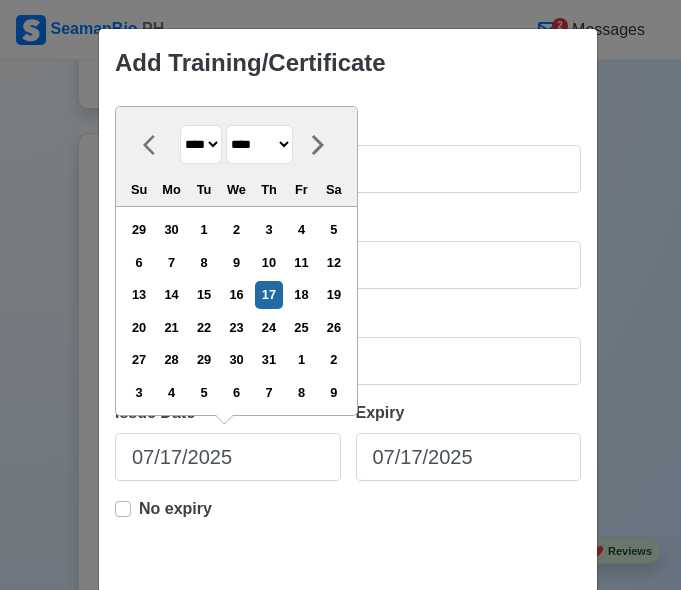 select on "*******" 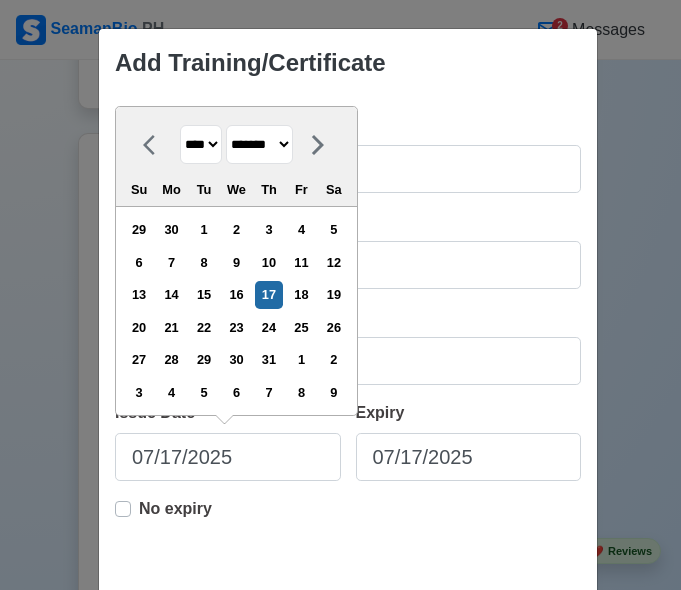 click on "******* ******** ***** ***** *** **** **** ****** ********* ******* ******** ********" at bounding box center (259, 144) 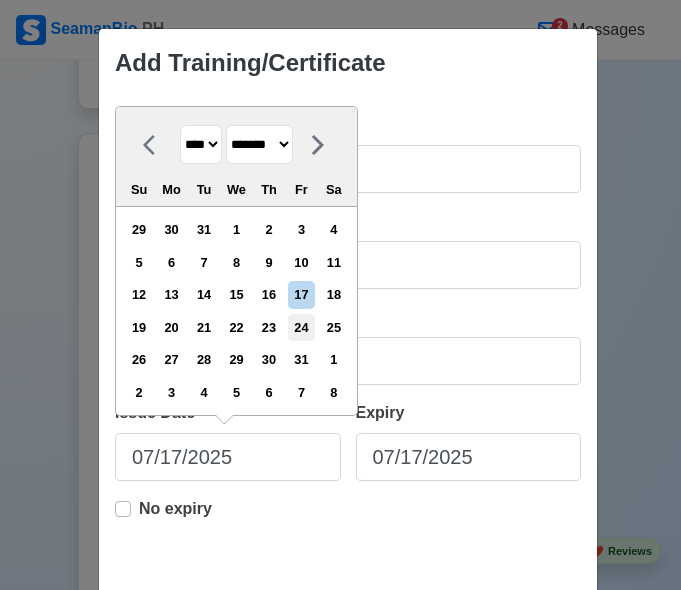 click on "24" at bounding box center [301, 327] 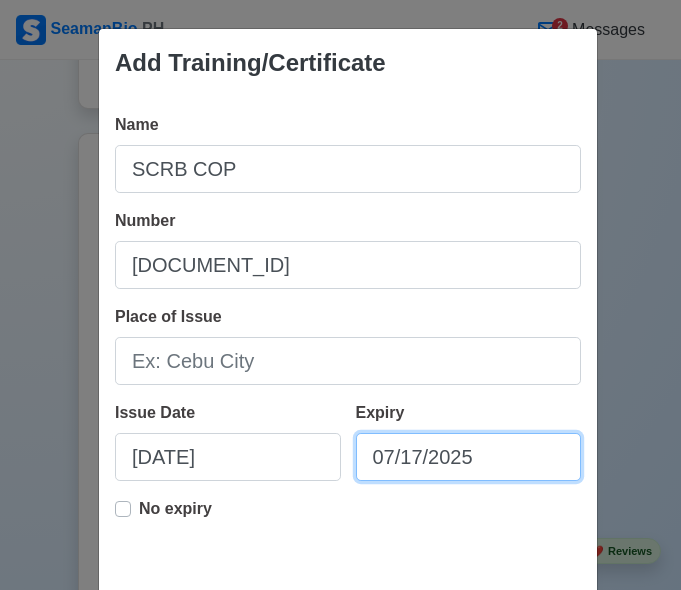 select on "****" 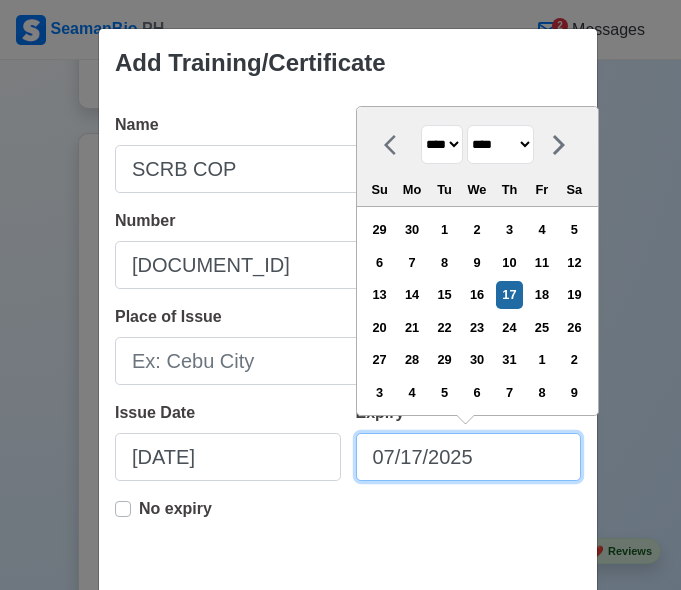 click on "07/17/2025" at bounding box center (469, 457) 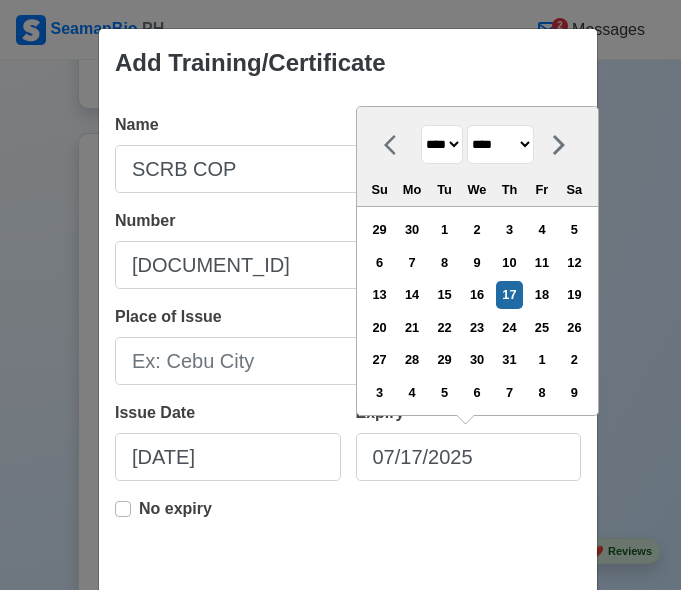 click on "******* ******** ***** ***** *** **** **** ****** ********* ******* ******** ********" at bounding box center (500, 144) 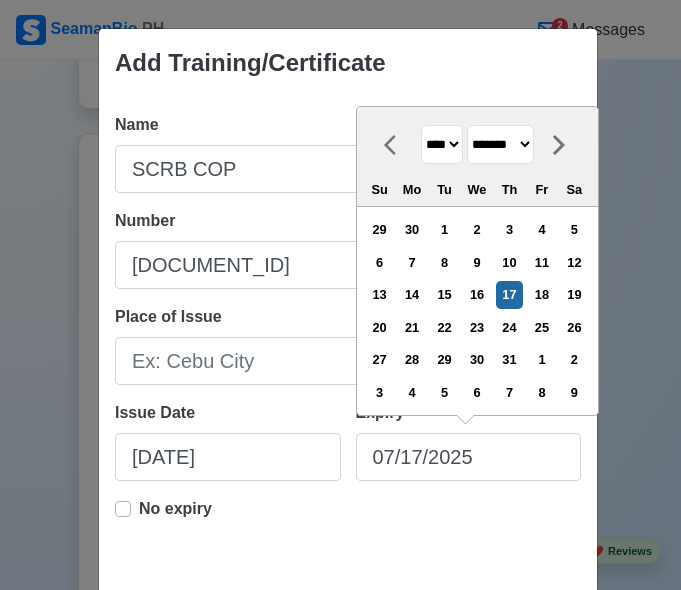 click on "******* ******** ***** ***** *** **** **** ****** ********* ******* ******** ********" at bounding box center [500, 144] 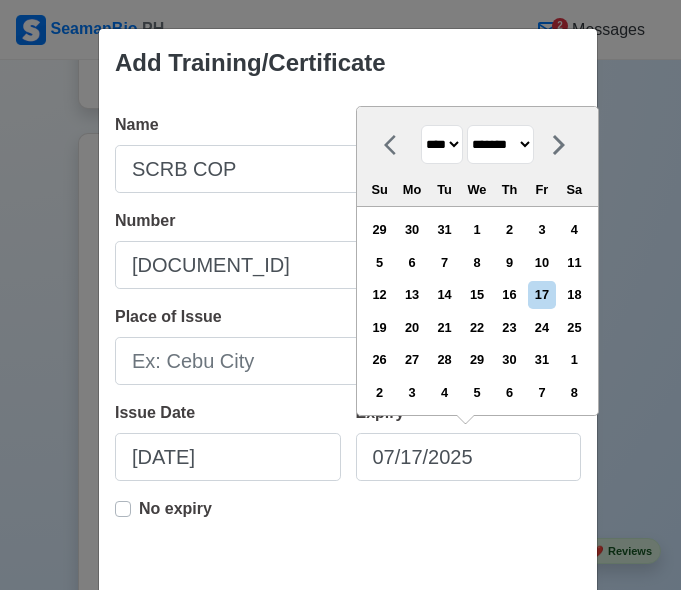 click on "**** **** **** **** **** **** **** **** **** **** **** **** **** **** **** **** **** **** **** **** **** **** **** **** **** **** **** **** **** **** **** **** **** **** **** **** **** **** **** **** **** **** **** **** **** **** **** **** **** **** **** **** **** **** **** **** **** **** **** **** **** **** **** **** **** **** **** **** **** **** **** **** **** **** **** **** **** **** **** **** **** **** **** **** **** **** **** **** **** **** **** **** **** **** **** **** **** **** **** **** **** **** **** **** **** **** **** **** **** **** **** **** **** **** **** **** **** **** **** **** ****" at bounding box center [442, 144] 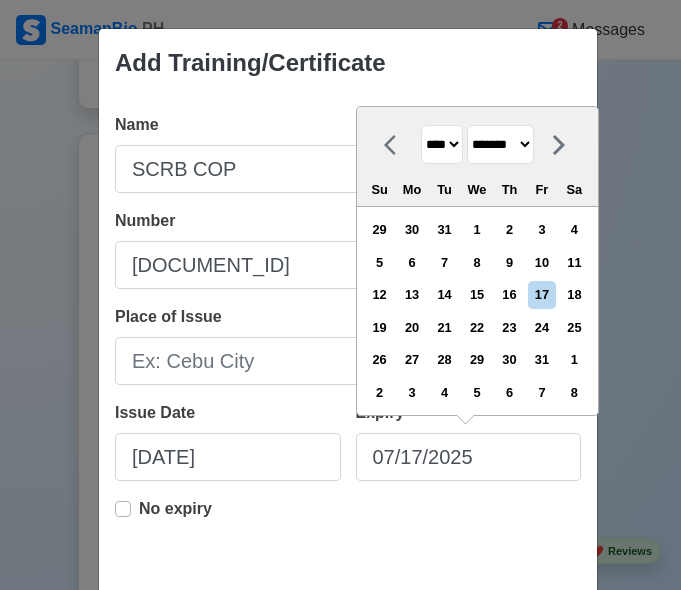 select on "****" 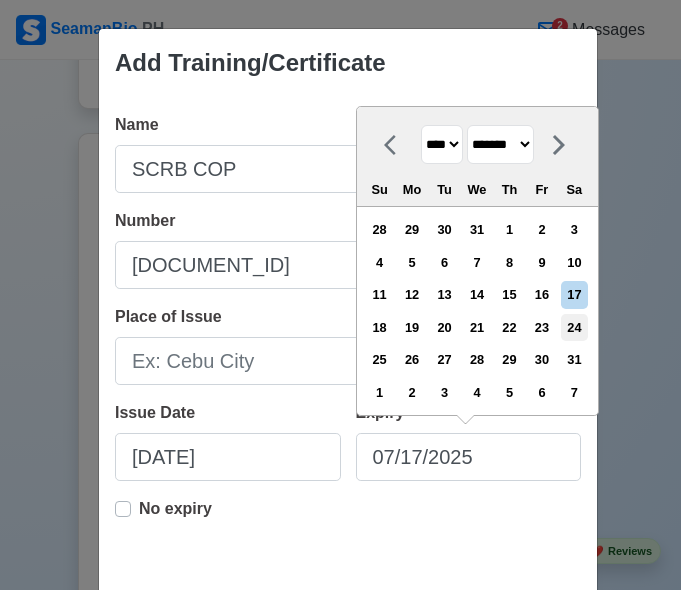 click on "24" at bounding box center (574, 327) 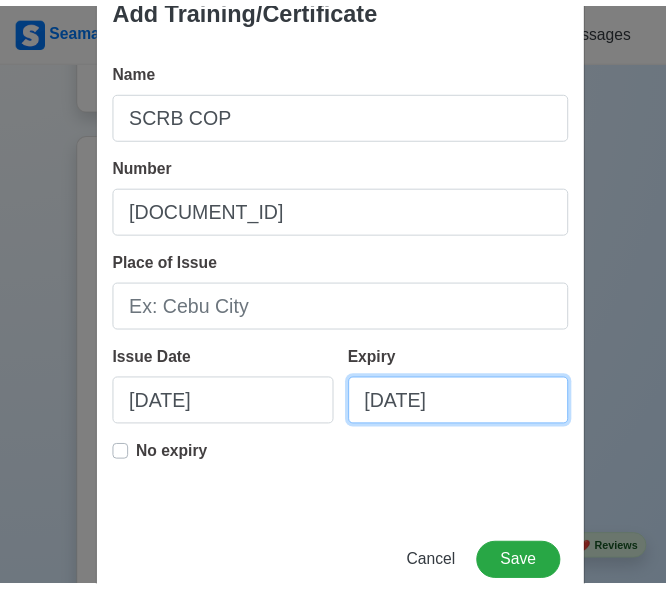 scroll, scrollTop: 102, scrollLeft: 0, axis: vertical 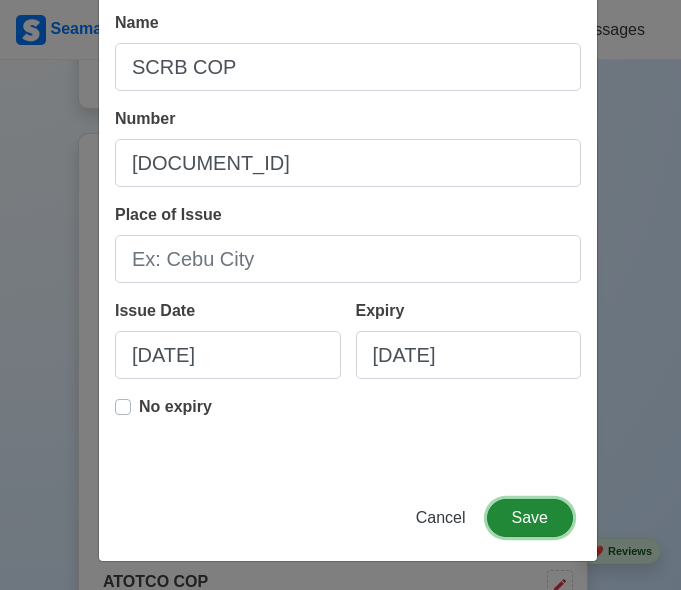 click on "Save" at bounding box center (530, 518) 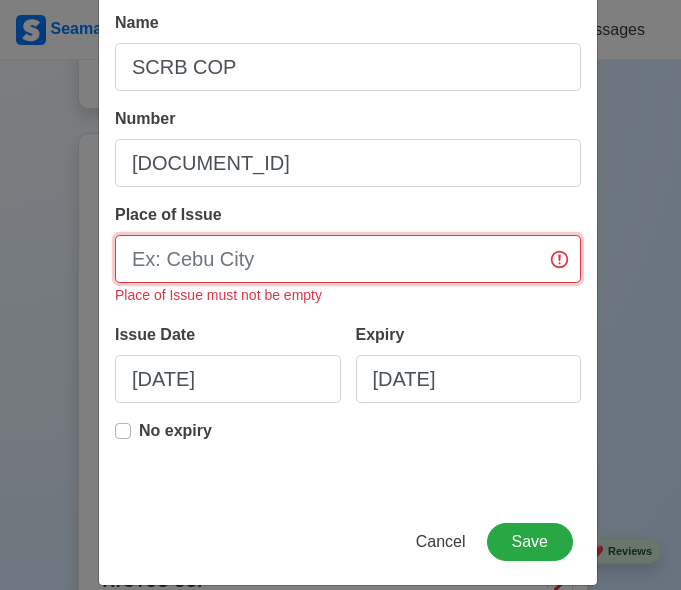 click on "Place of Issue" at bounding box center (348, 259) 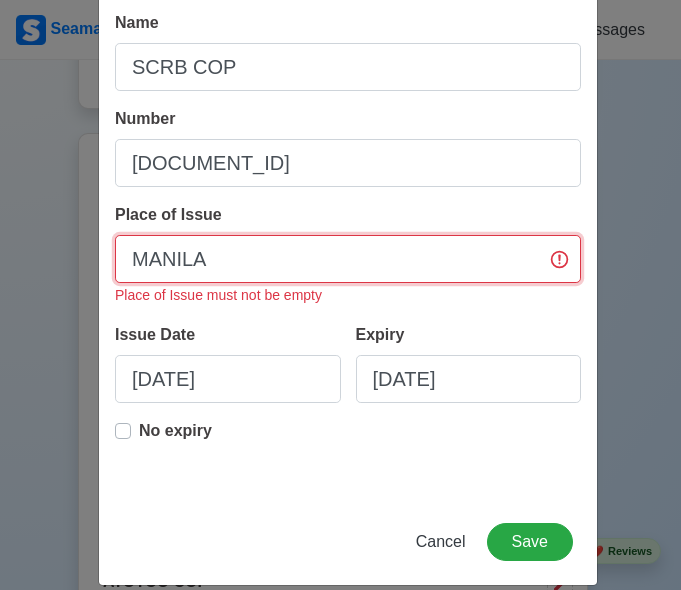 type on "MANILA" 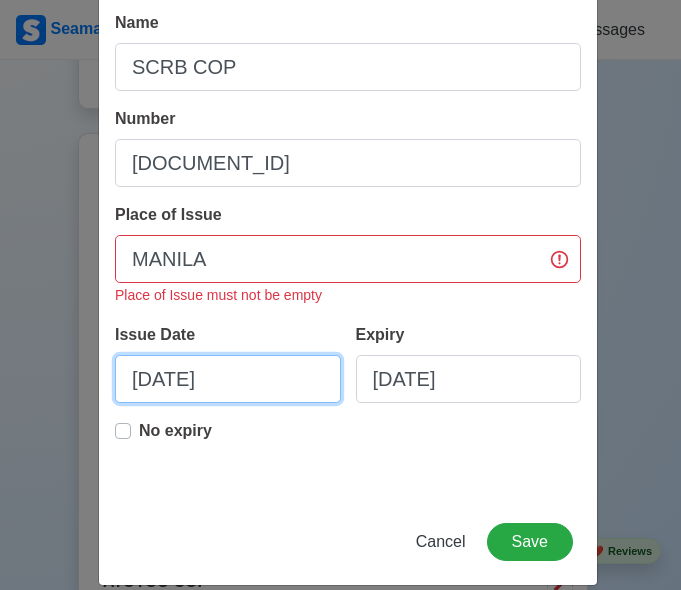 select on "****" 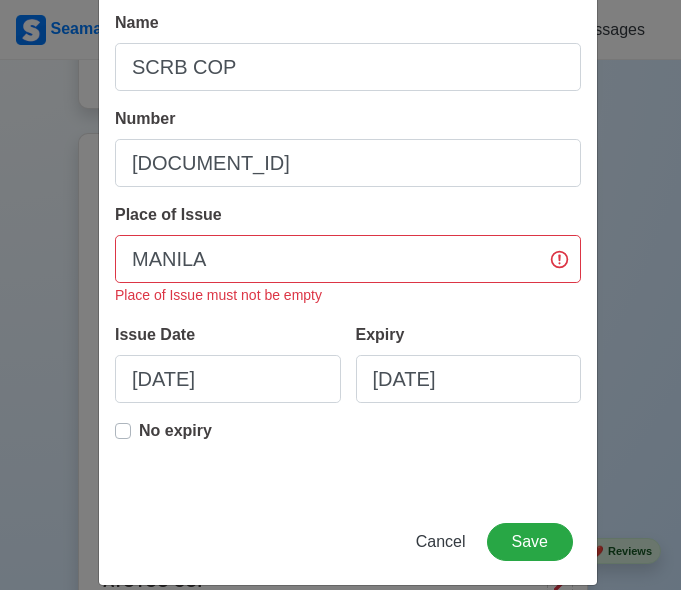 click on "No expiry" at bounding box center (348, 451) 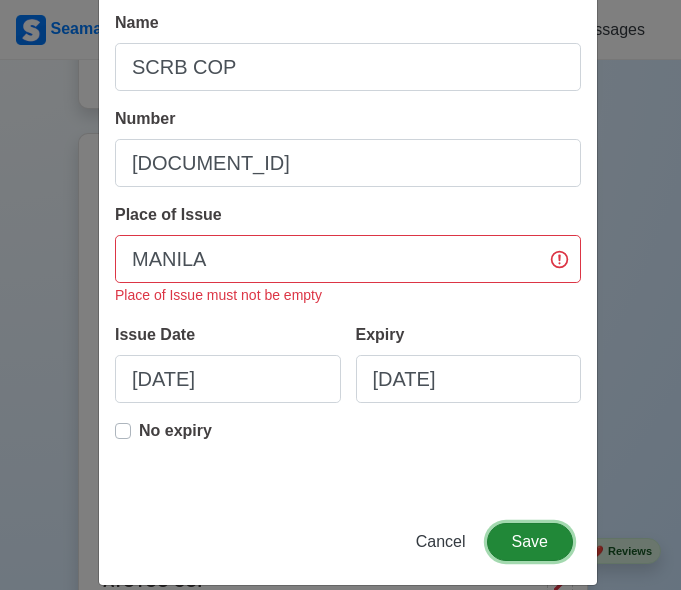 click on "Save" at bounding box center [530, 542] 